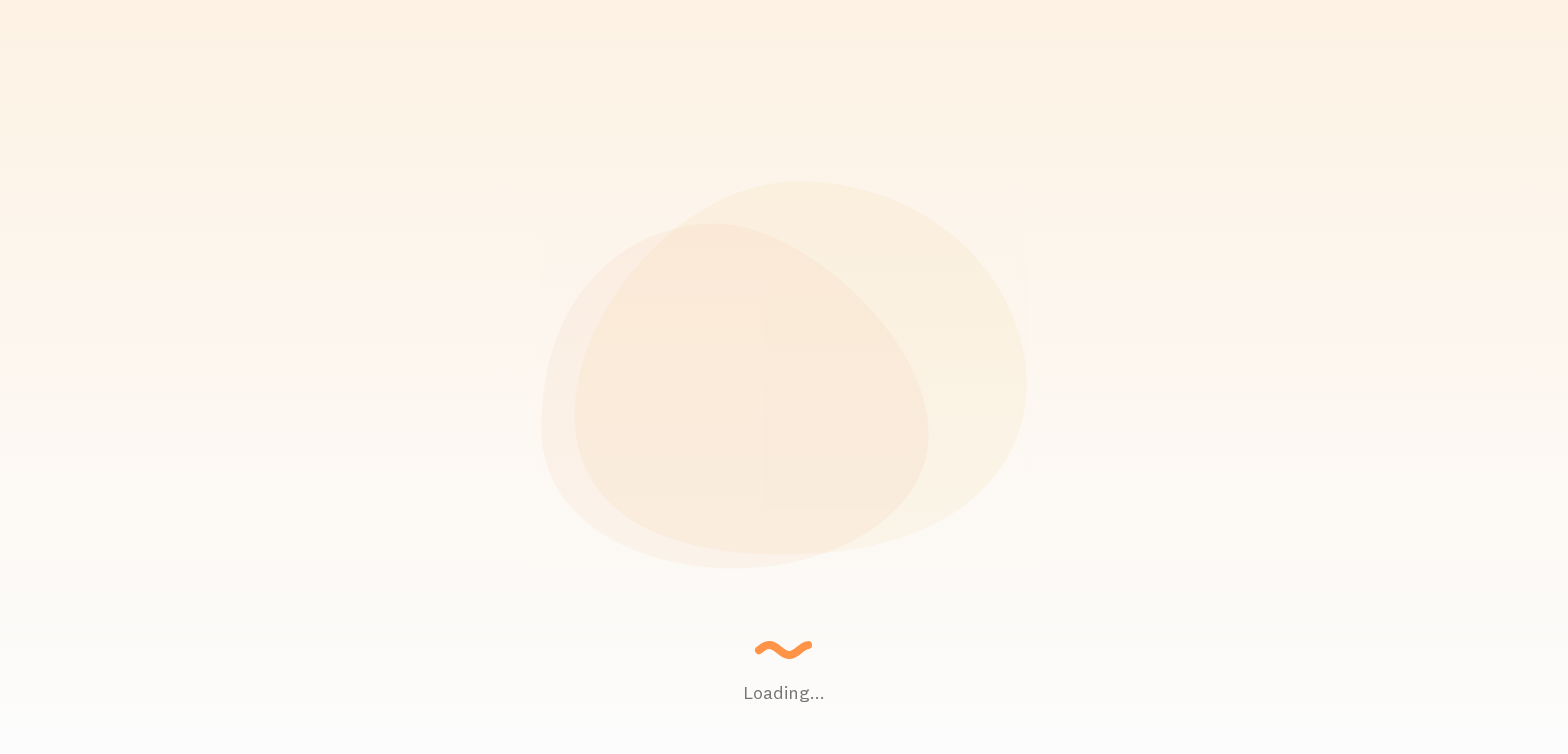 scroll, scrollTop: 0, scrollLeft: 0, axis: both 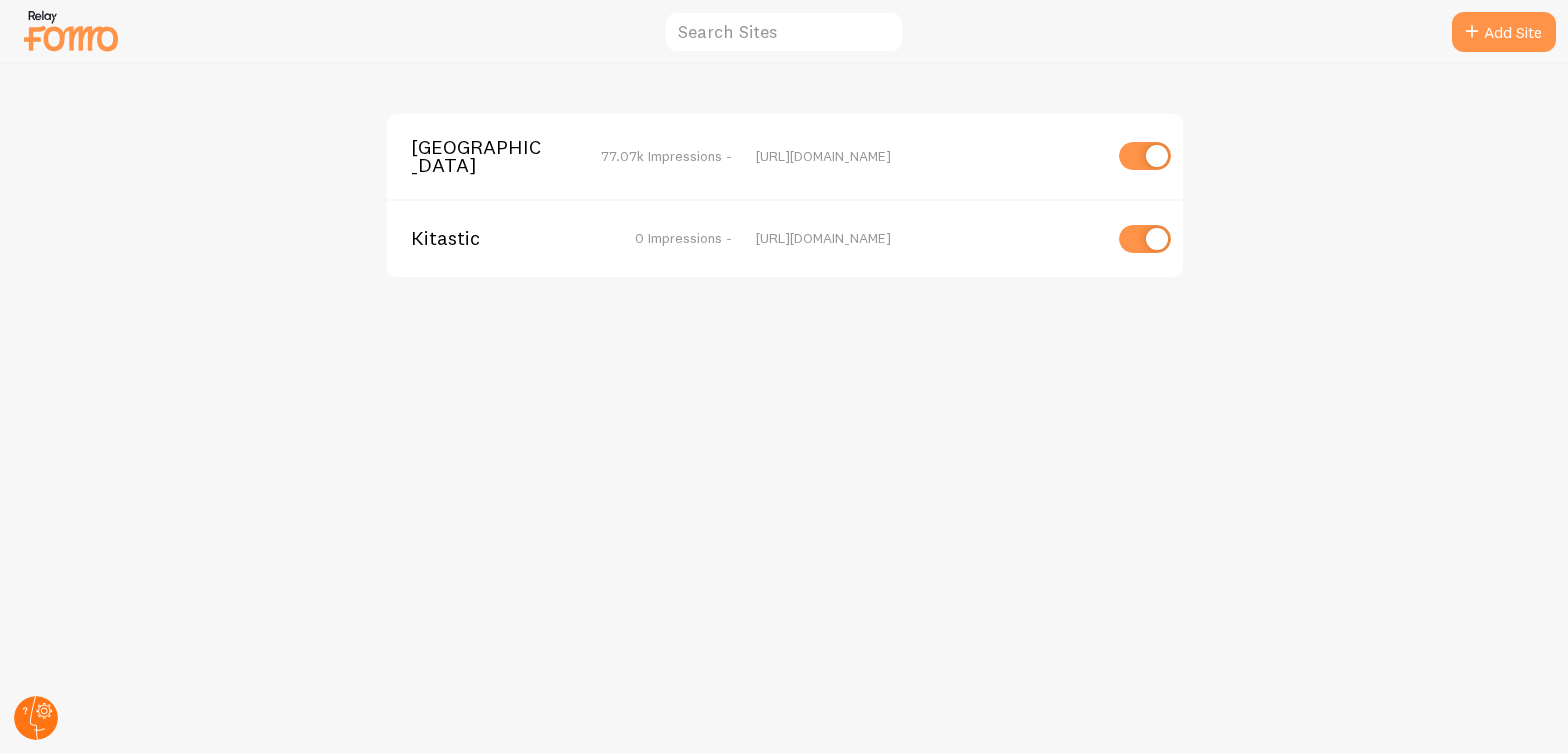 click 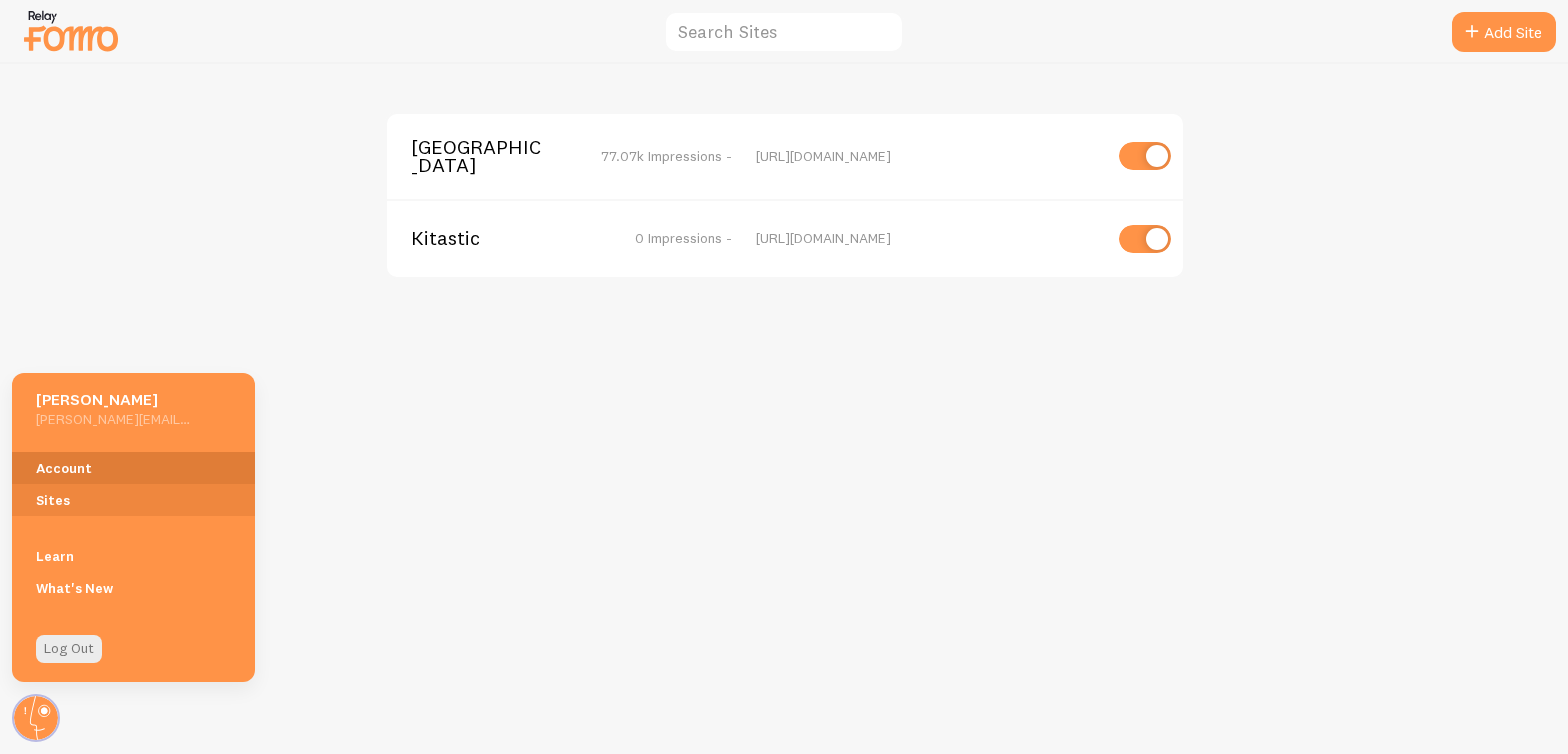 click on "Account" at bounding box center [133, 468] 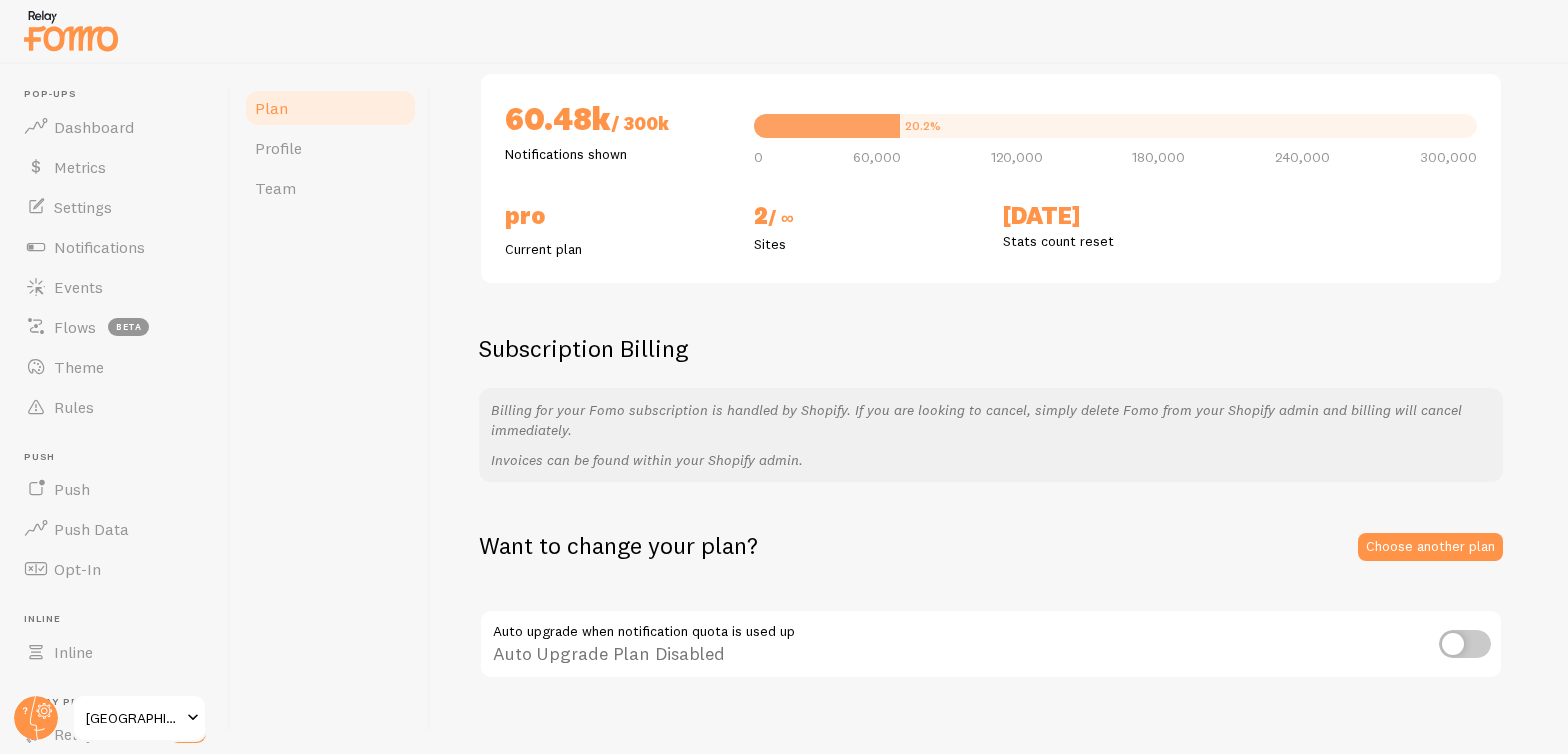 scroll, scrollTop: 236, scrollLeft: 0, axis: vertical 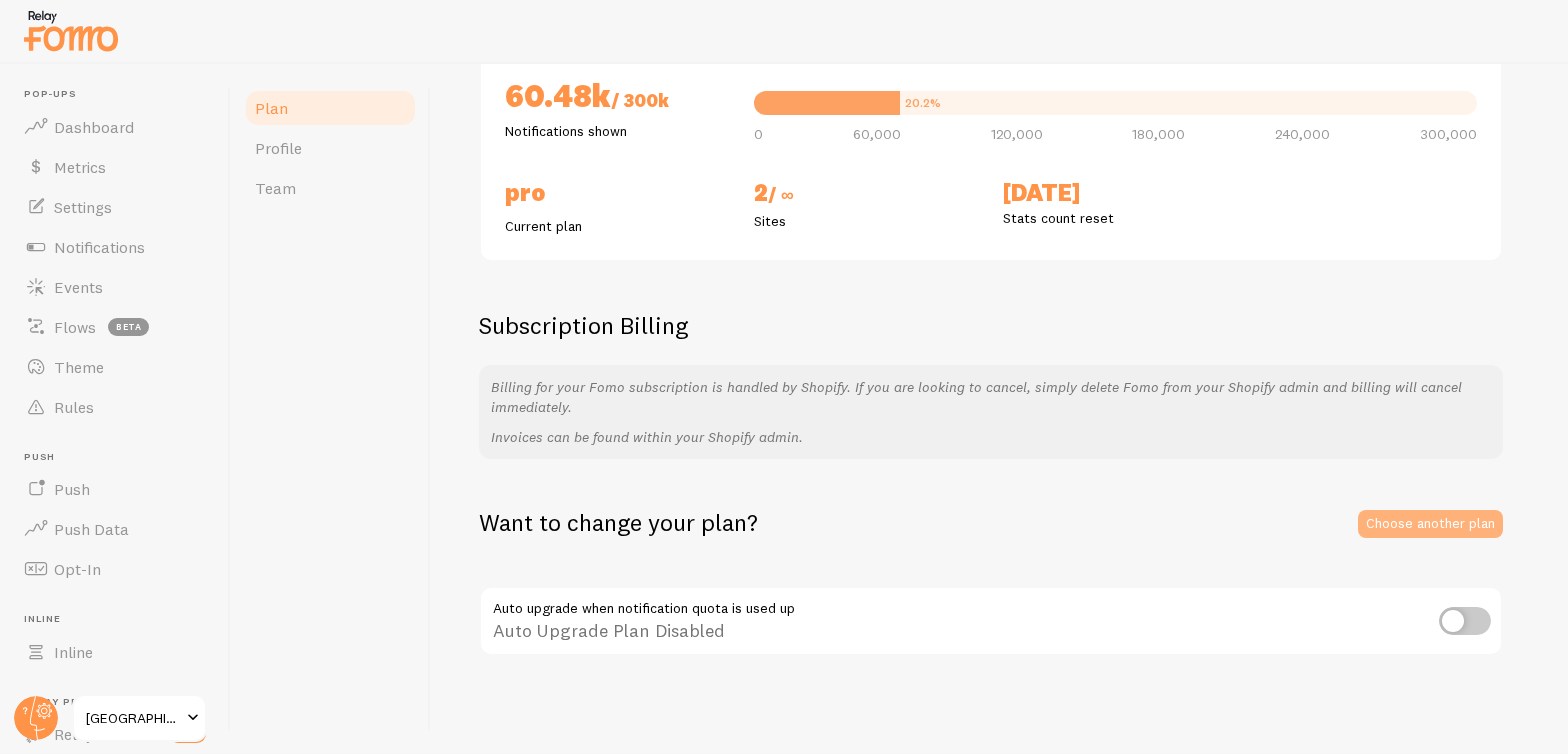 click on "Choose another plan" at bounding box center [1430, 524] 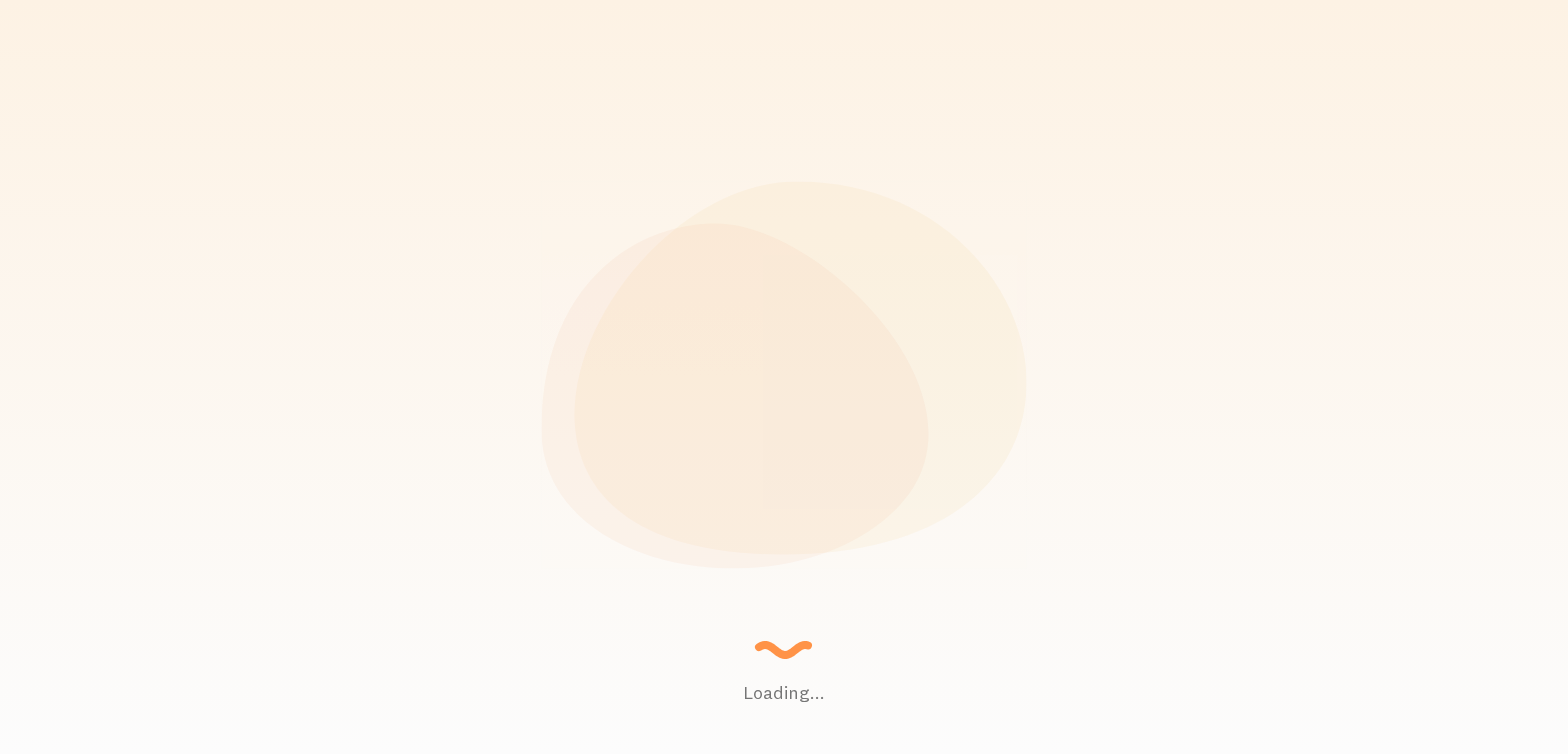 scroll, scrollTop: 0, scrollLeft: 0, axis: both 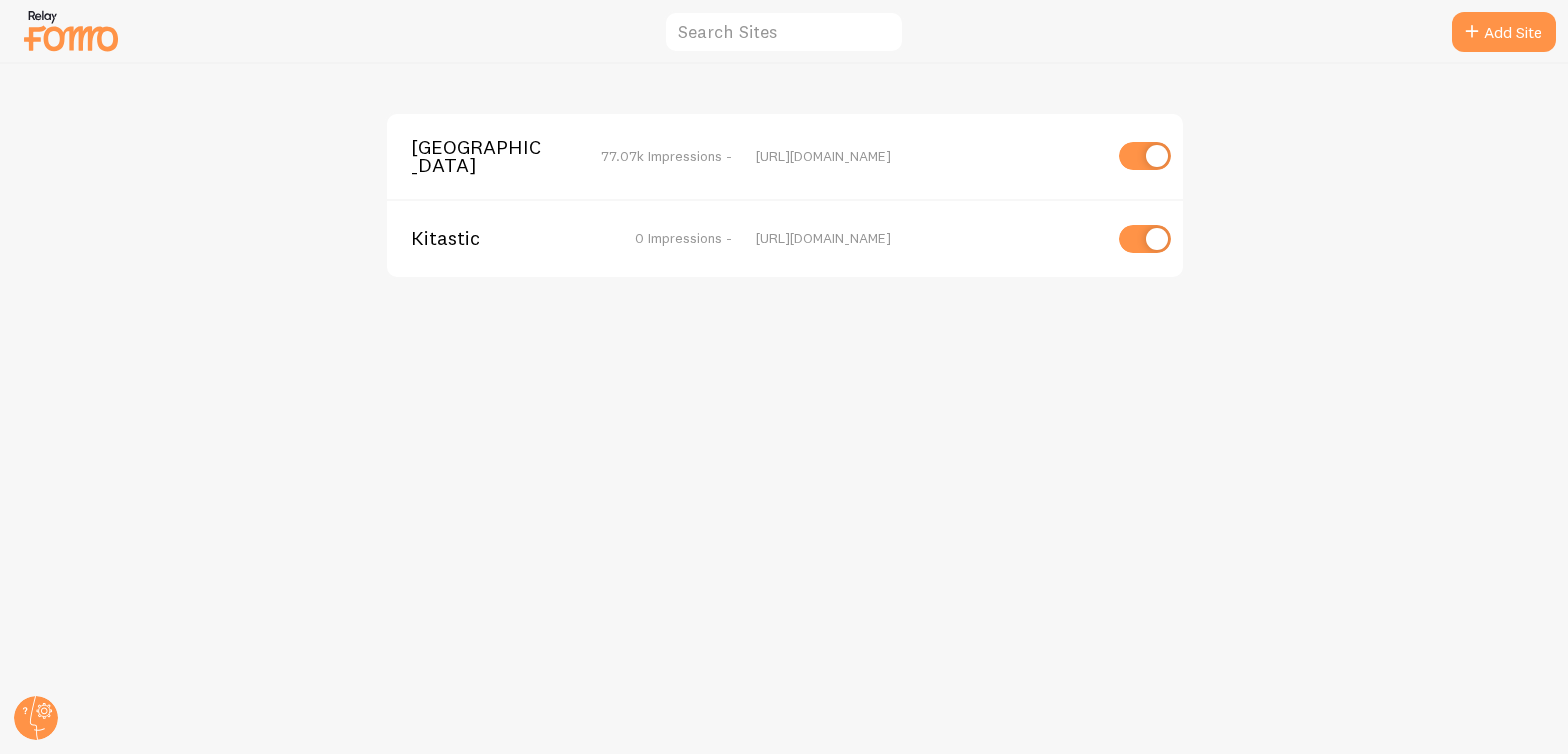 click on "Kitastic" at bounding box center [491, 238] 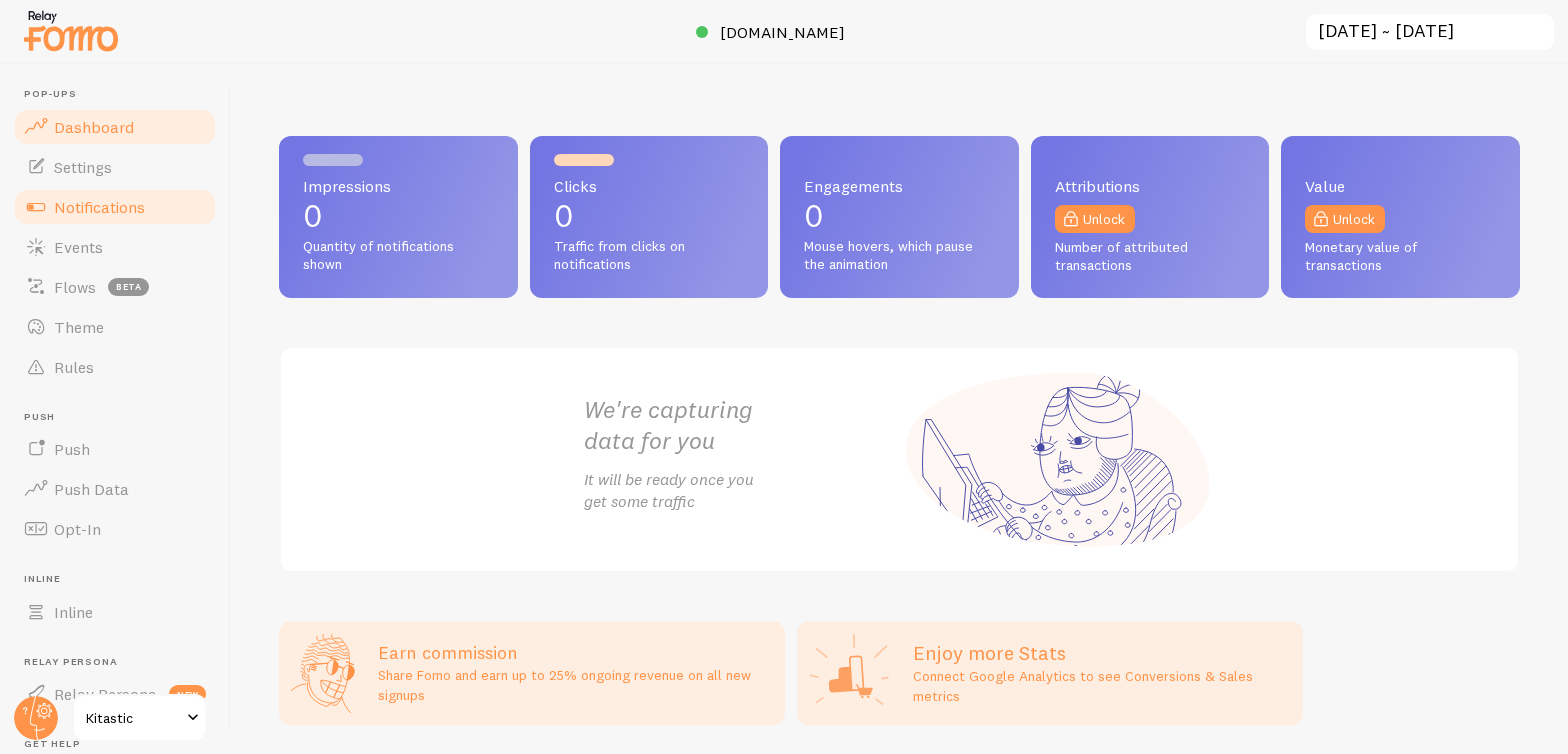 click on "Notifications" at bounding box center (99, 207) 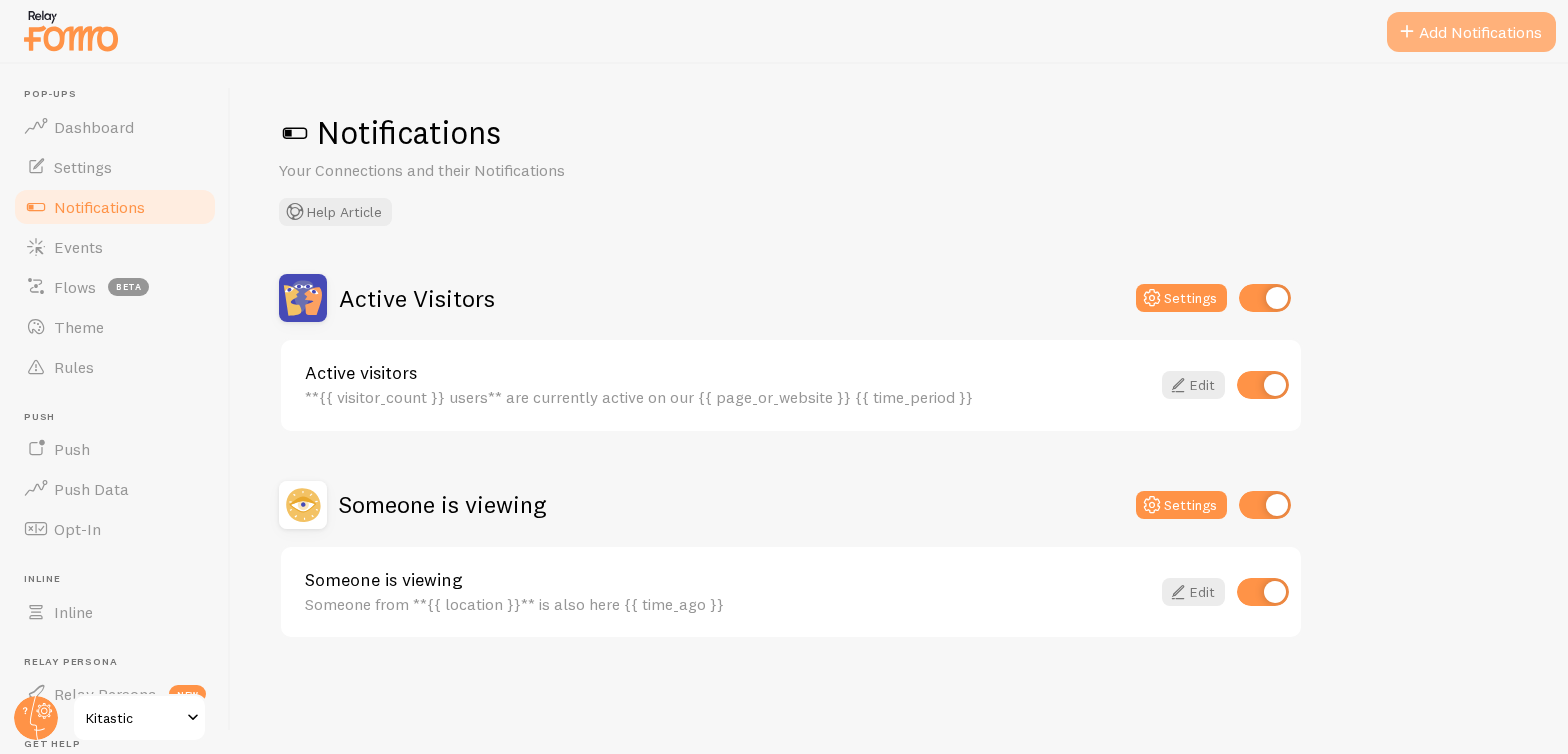click on "Add Notifications" at bounding box center (1471, 32) 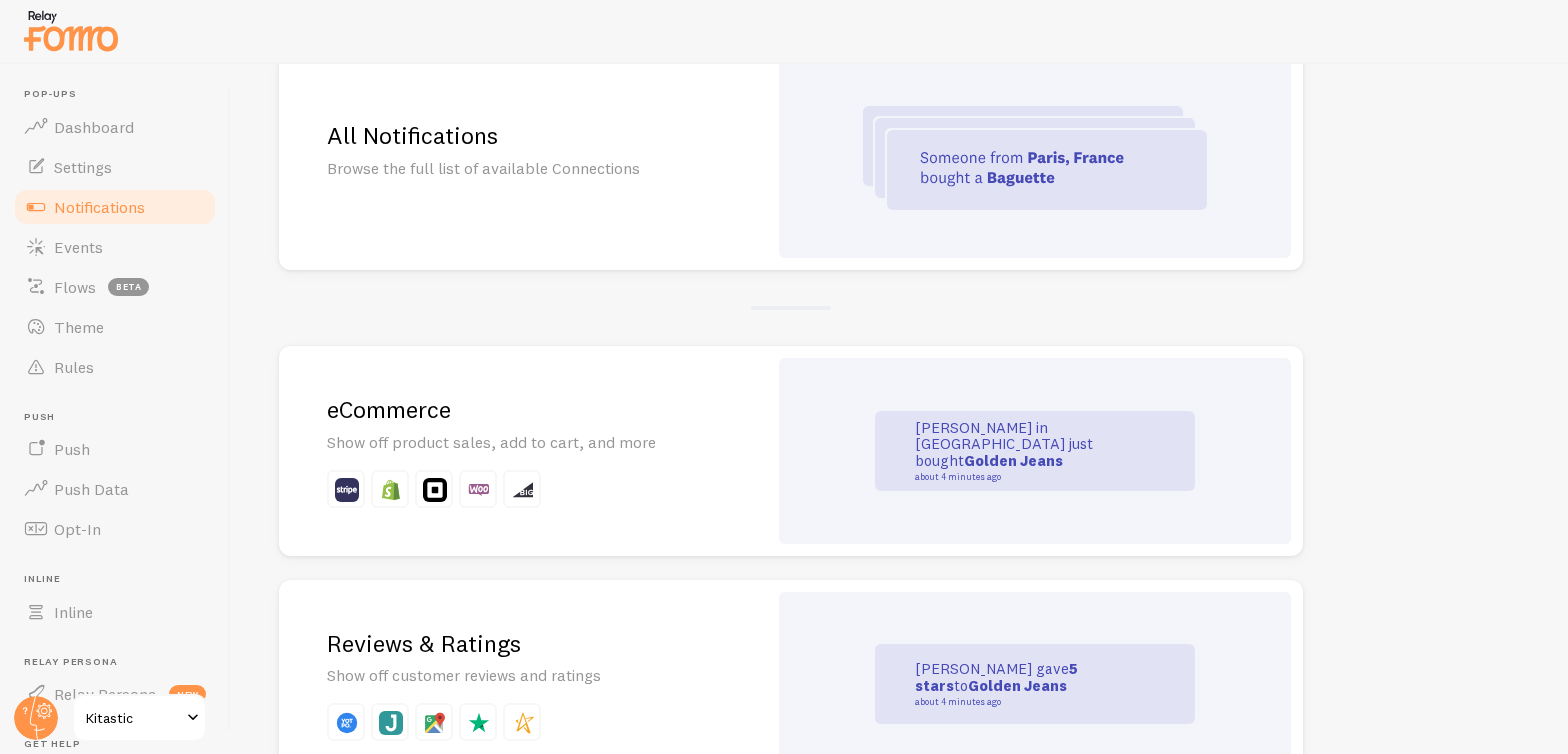 scroll, scrollTop: 209, scrollLeft: 0, axis: vertical 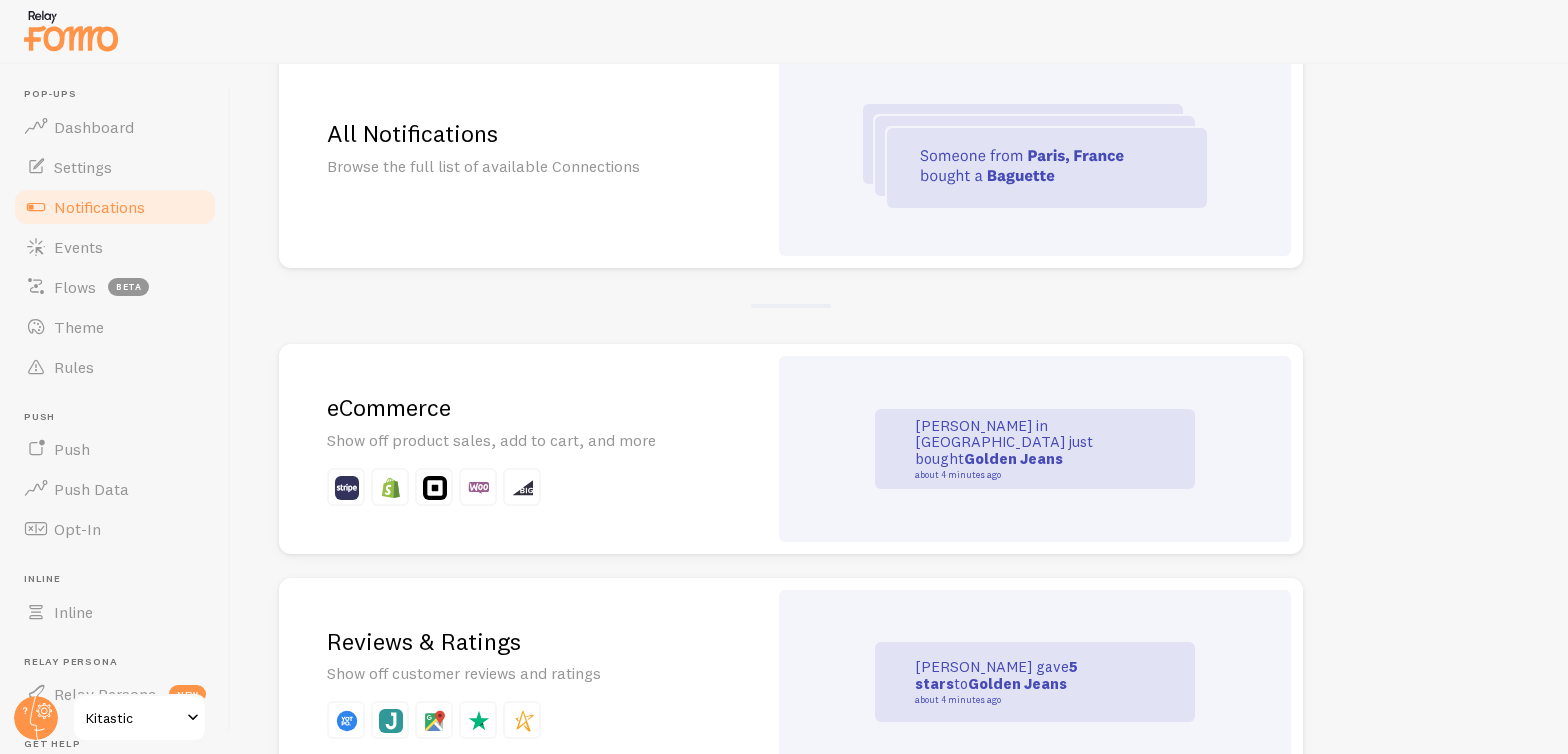 click on "eCommerce
Show off product sales, add to cart, and more" at bounding box center (523, 449) 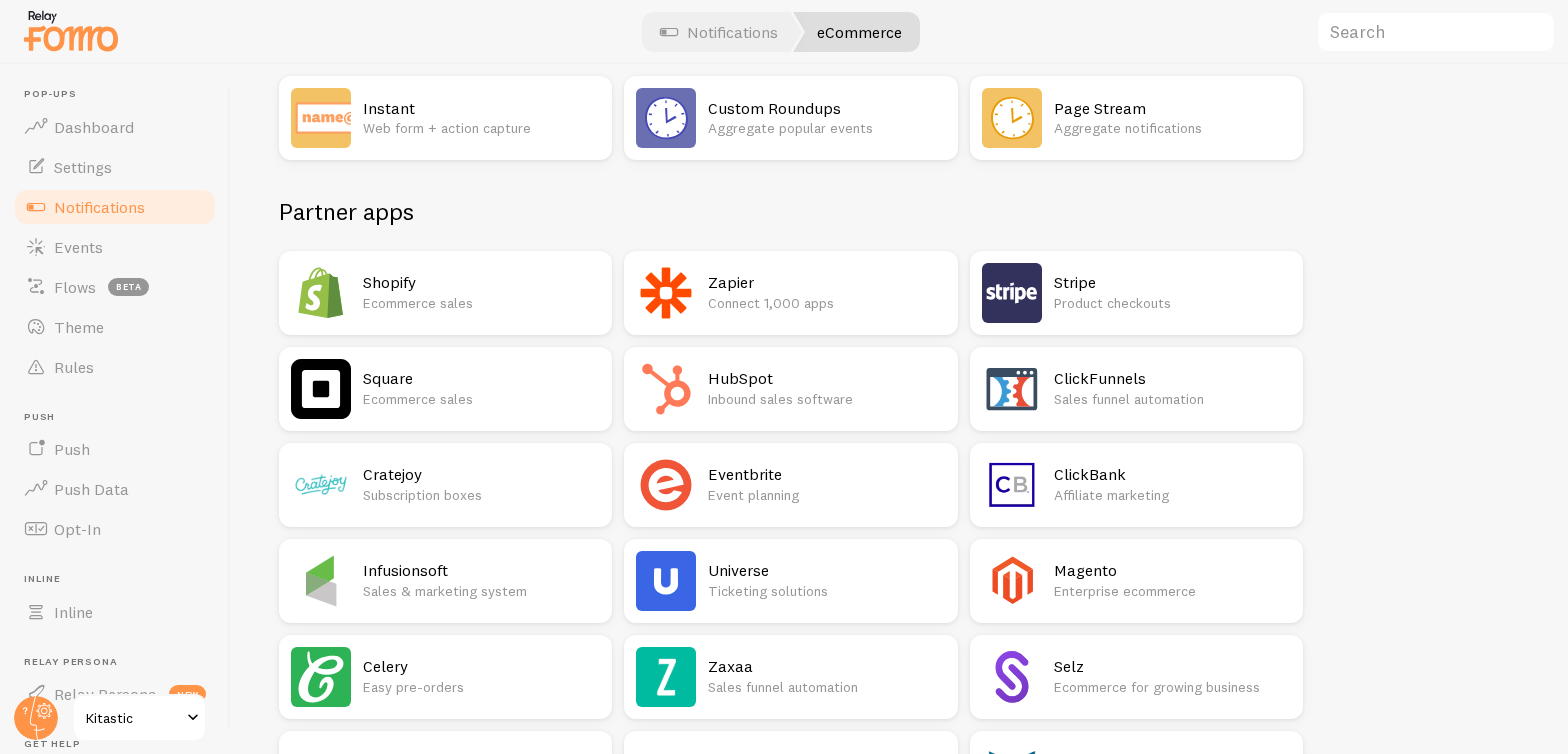 scroll, scrollTop: 0, scrollLeft: 0, axis: both 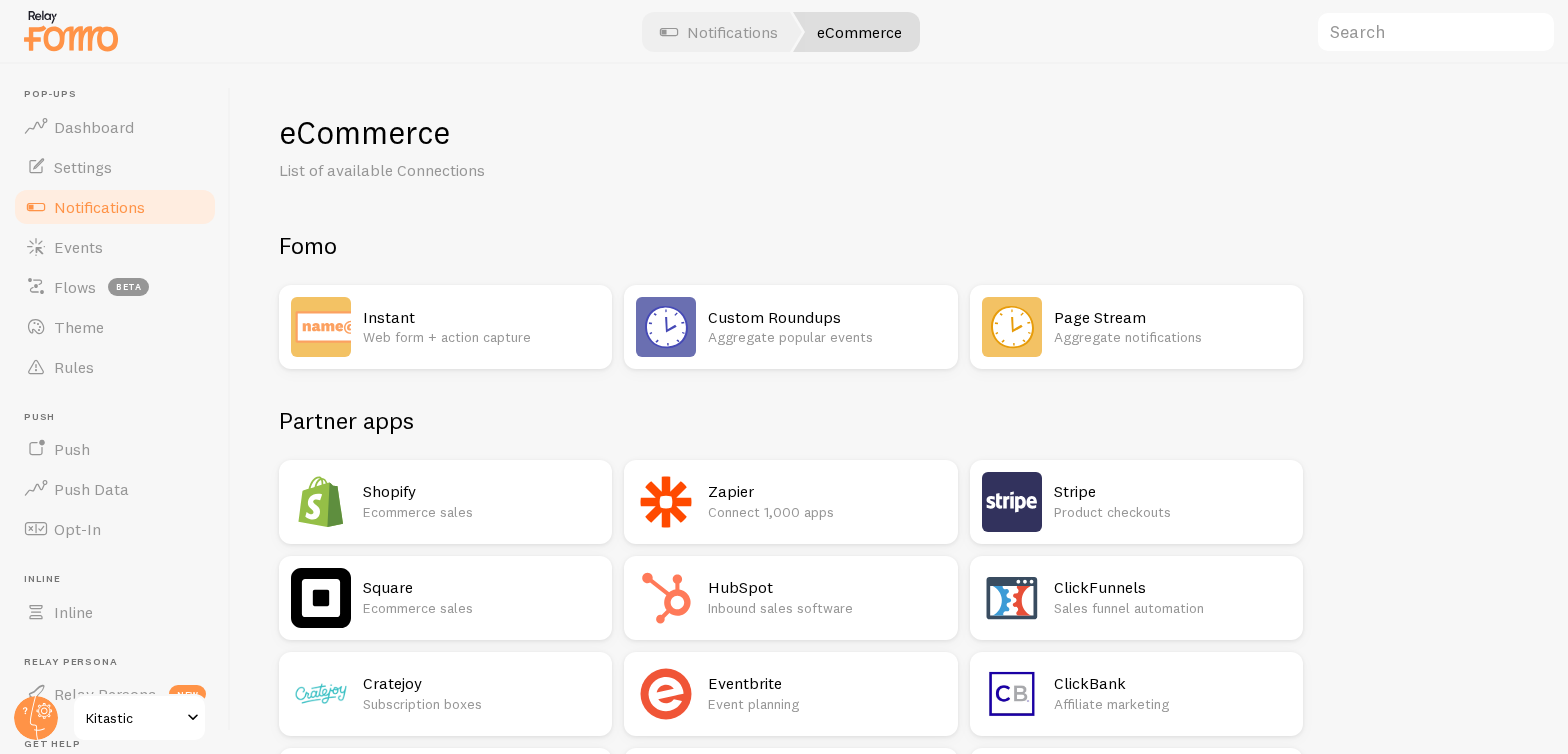 click on "Shopify" at bounding box center [481, 491] 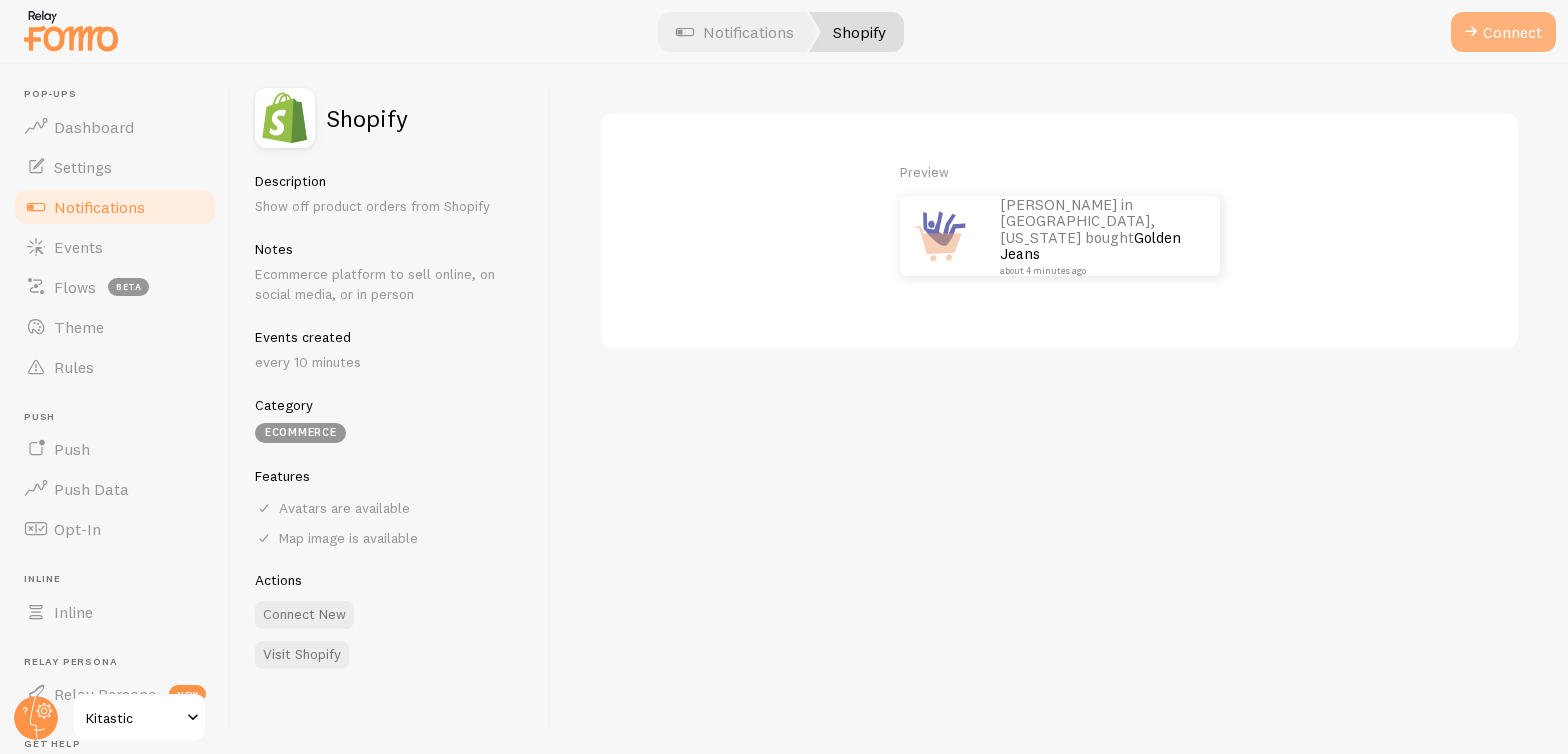 click at bounding box center [1471, 32] 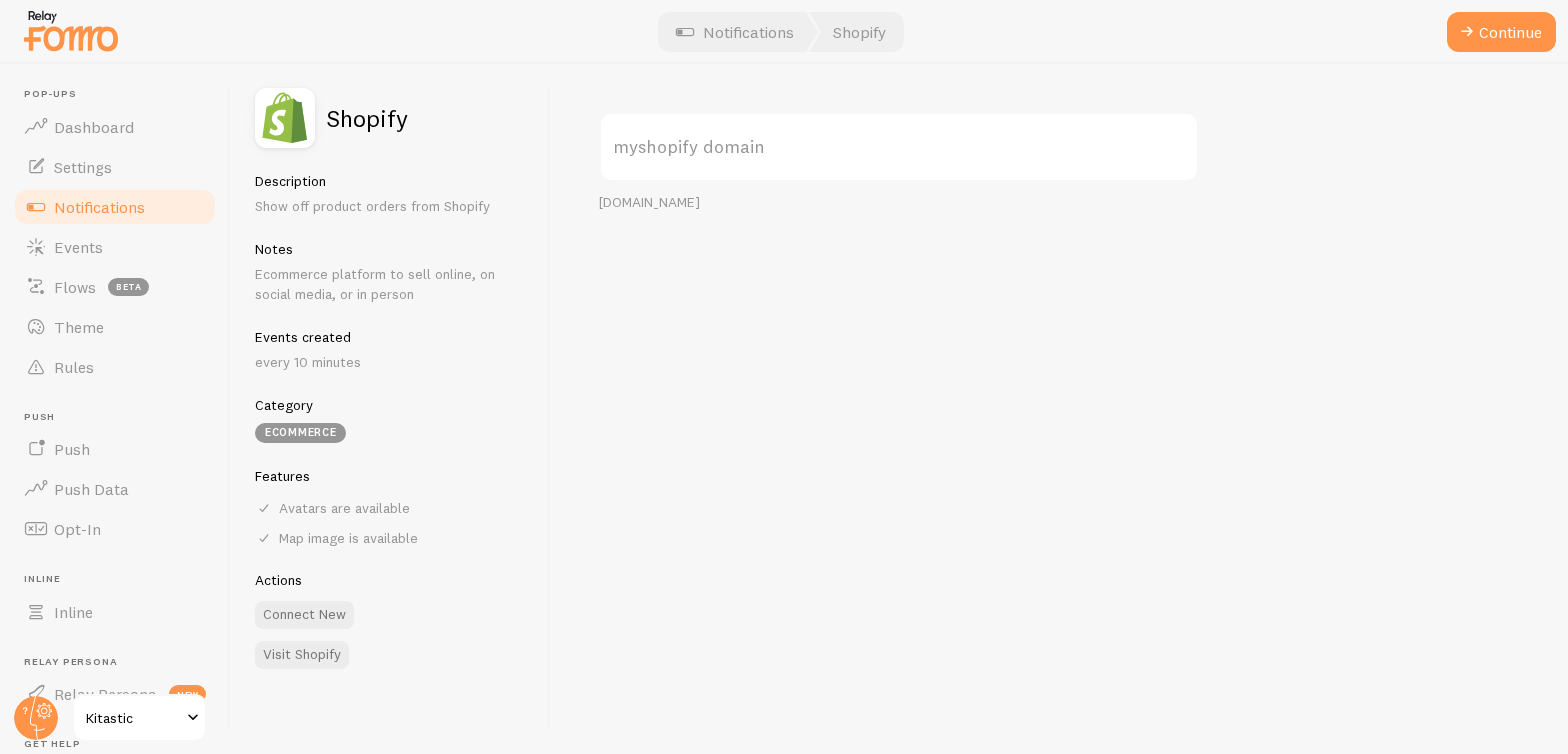 click on "myshopify domain" at bounding box center [899, 147] 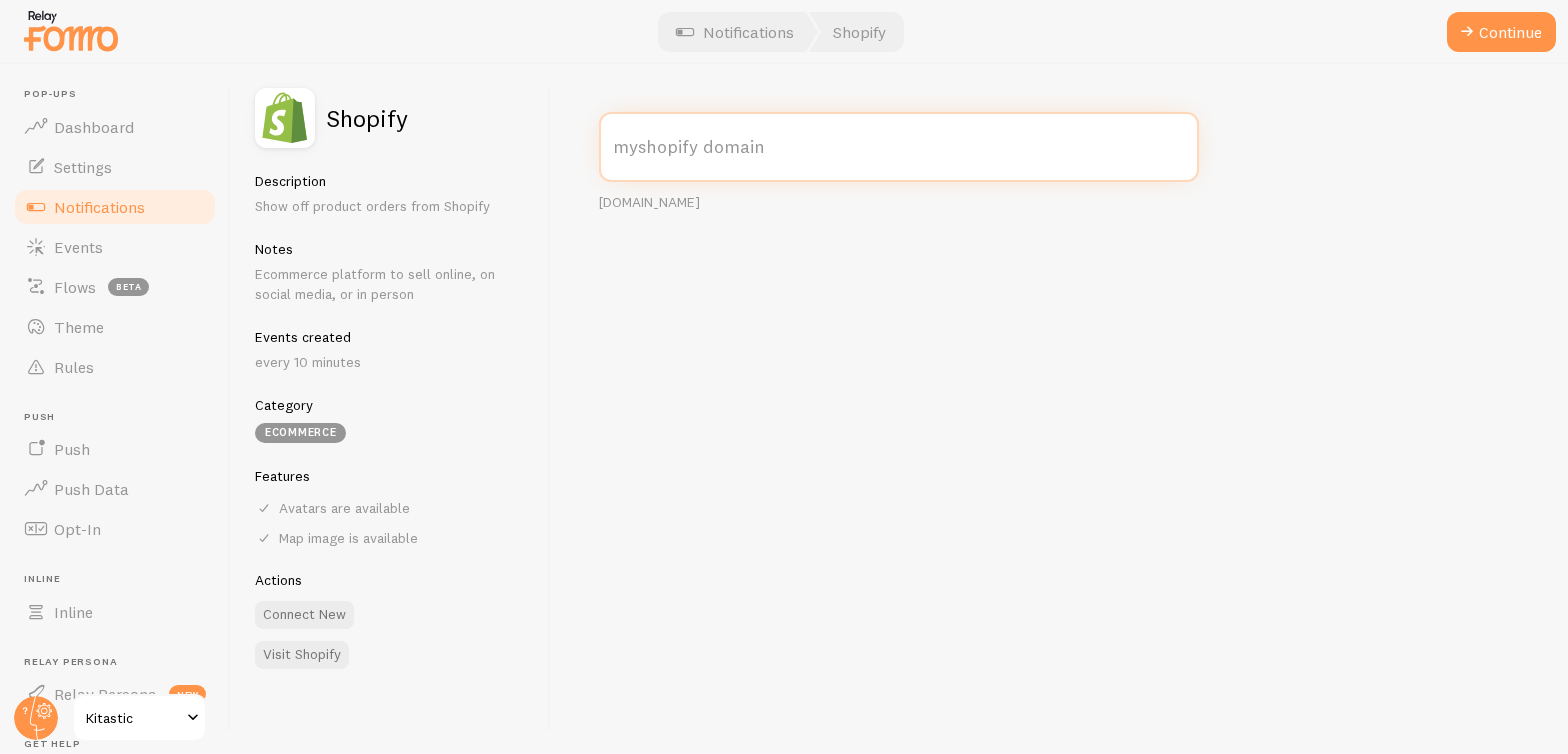 click on "myshopify domain" at bounding box center [899, 147] 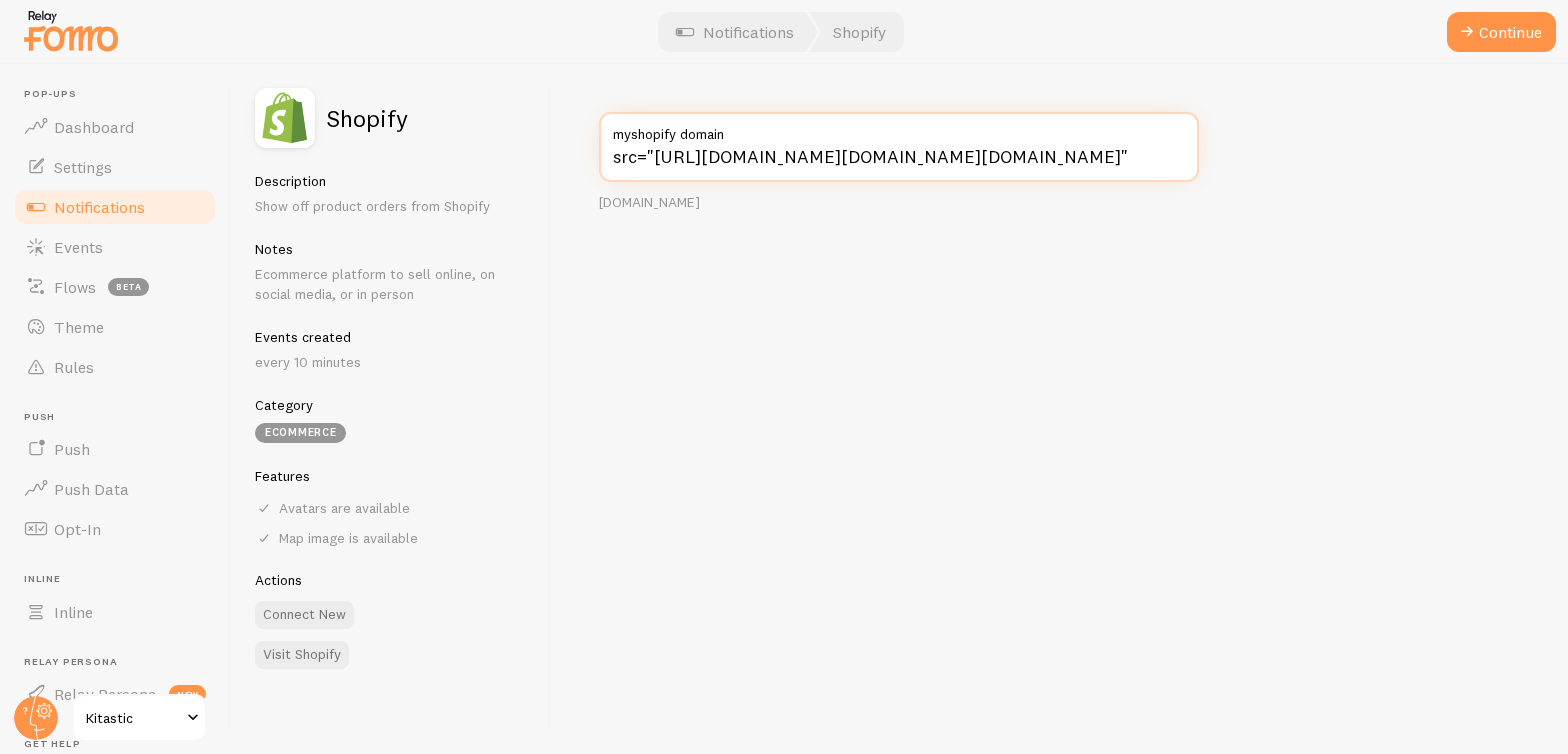 scroll, scrollTop: 0, scrollLeft: 250, axis: horizontal 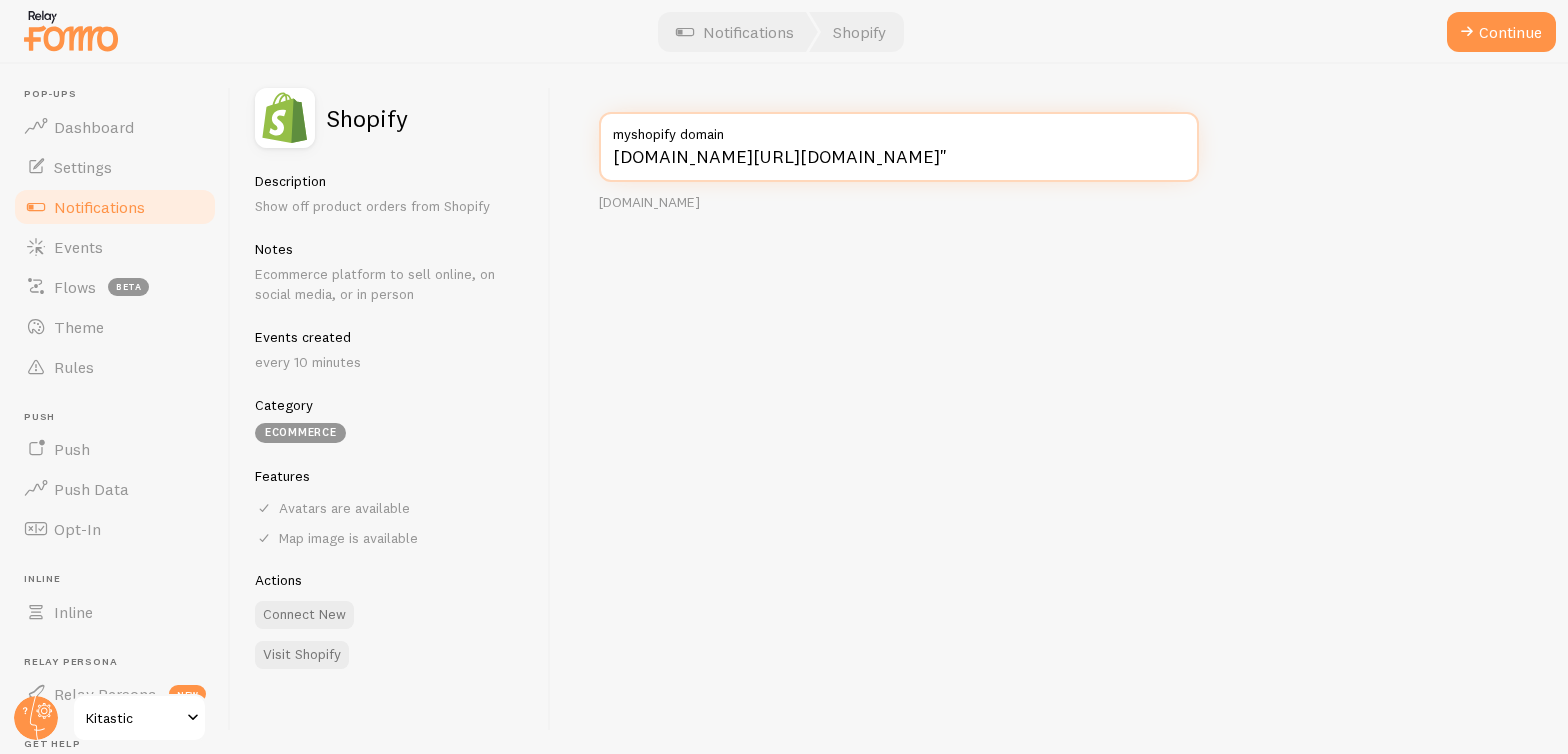 drag, startPoint x: 829, startPoint y: 155, endPoint x: 1516, endPoint y: 229, distance: 690.97394 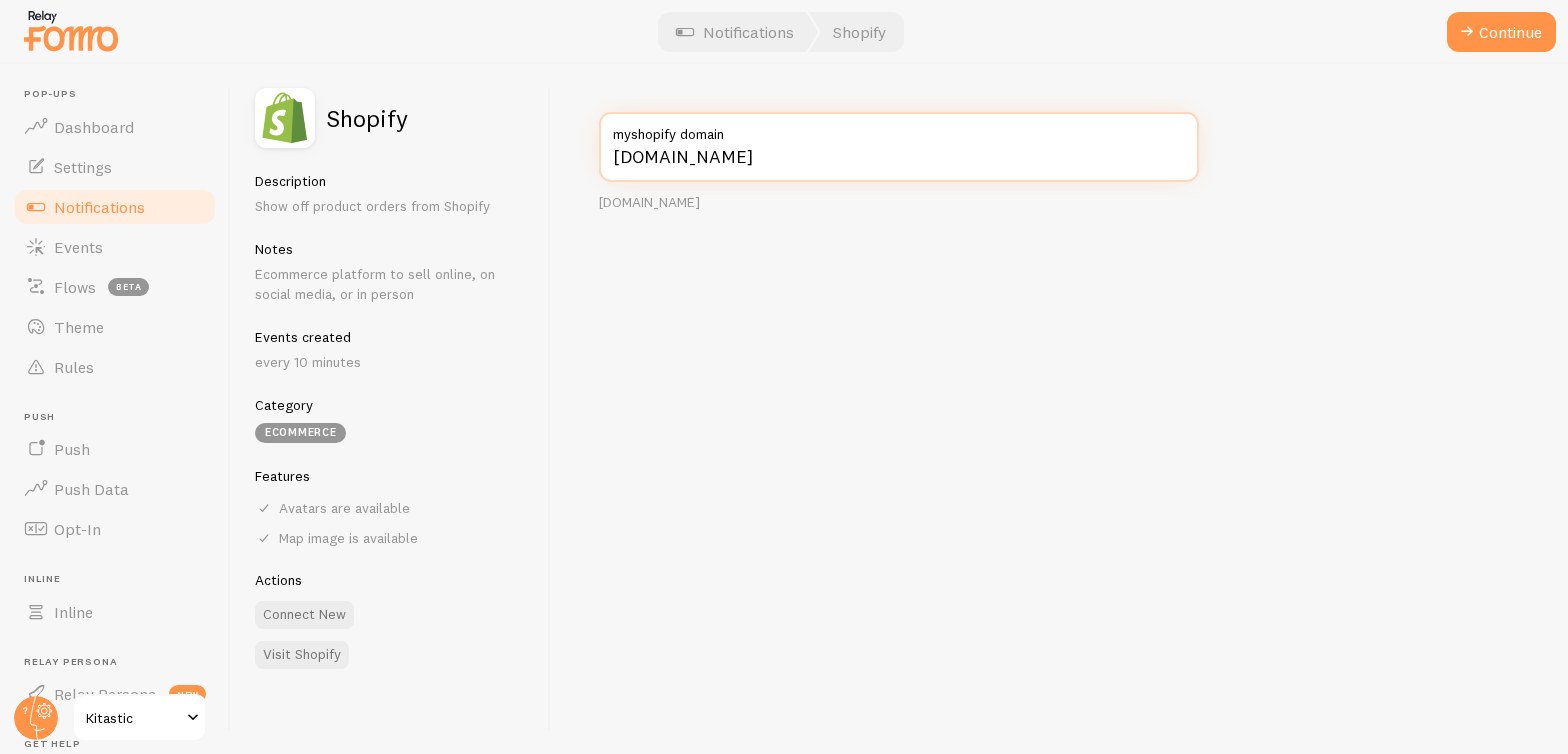 type on "43b023-08.myshopify.com" 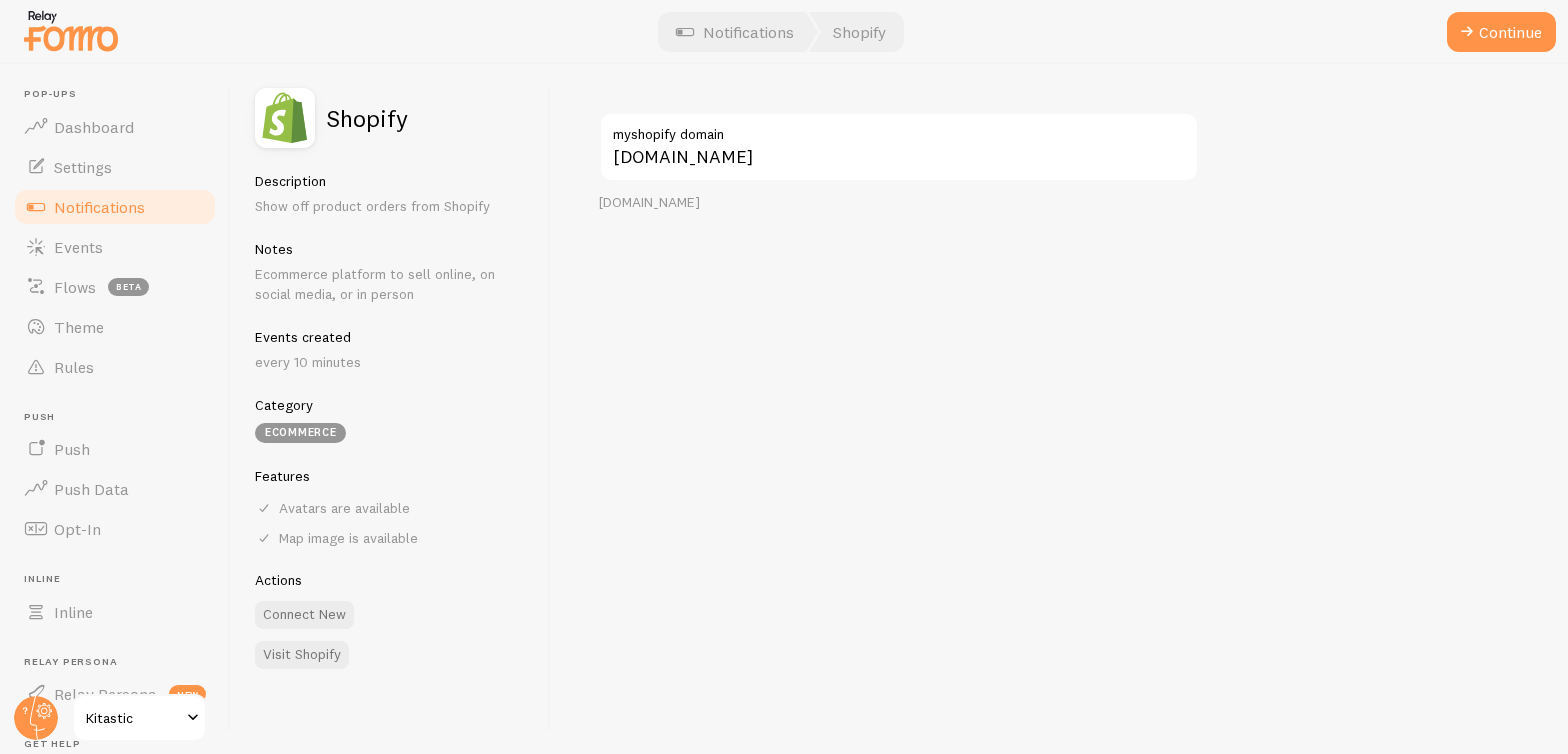 click on "43b023-08.myshopify.com   myshopify domain       your-shop.myshopify.com" at bounding box center [1059, 409] 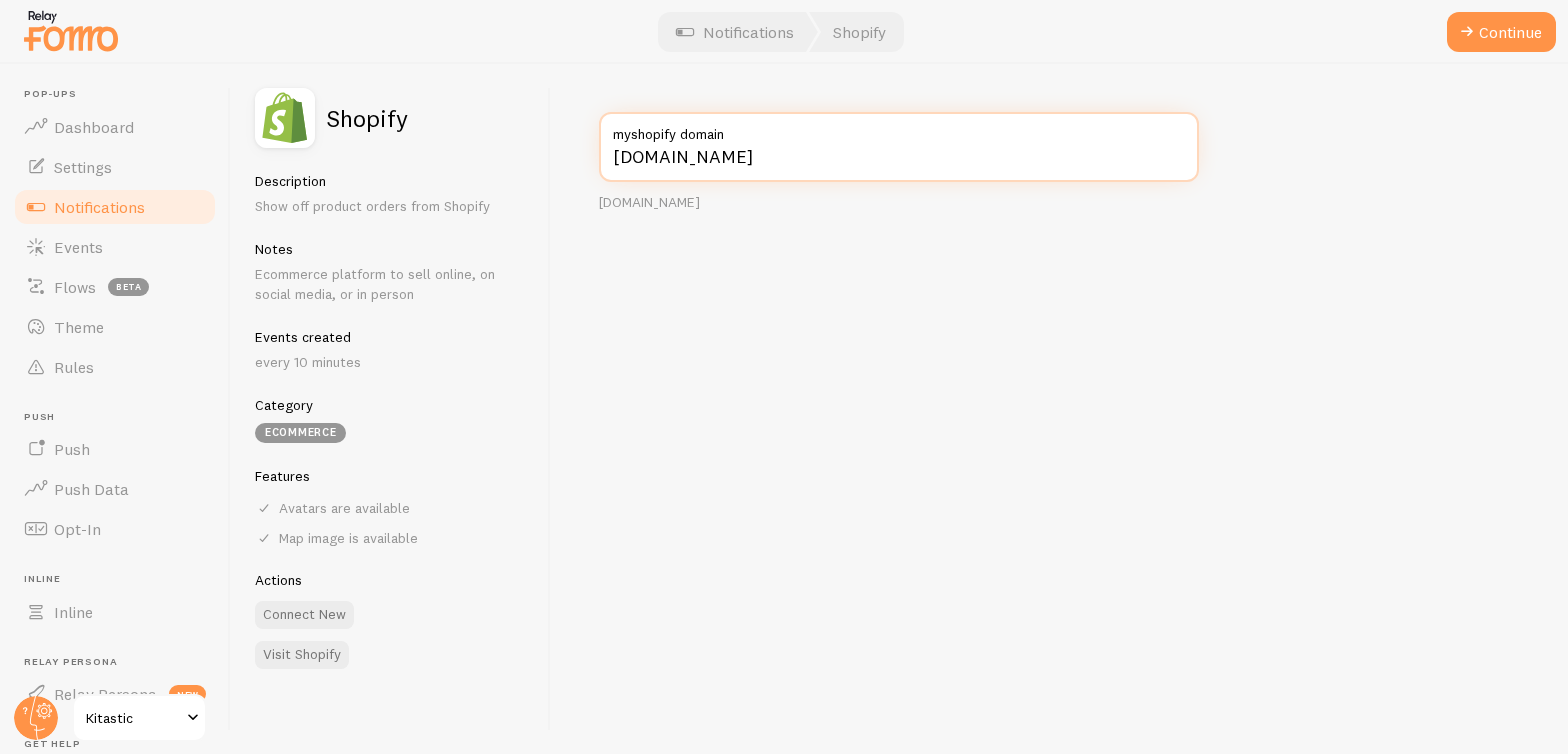 click on "43b023-08.myshopify.com" at bounding box center (899, 147) 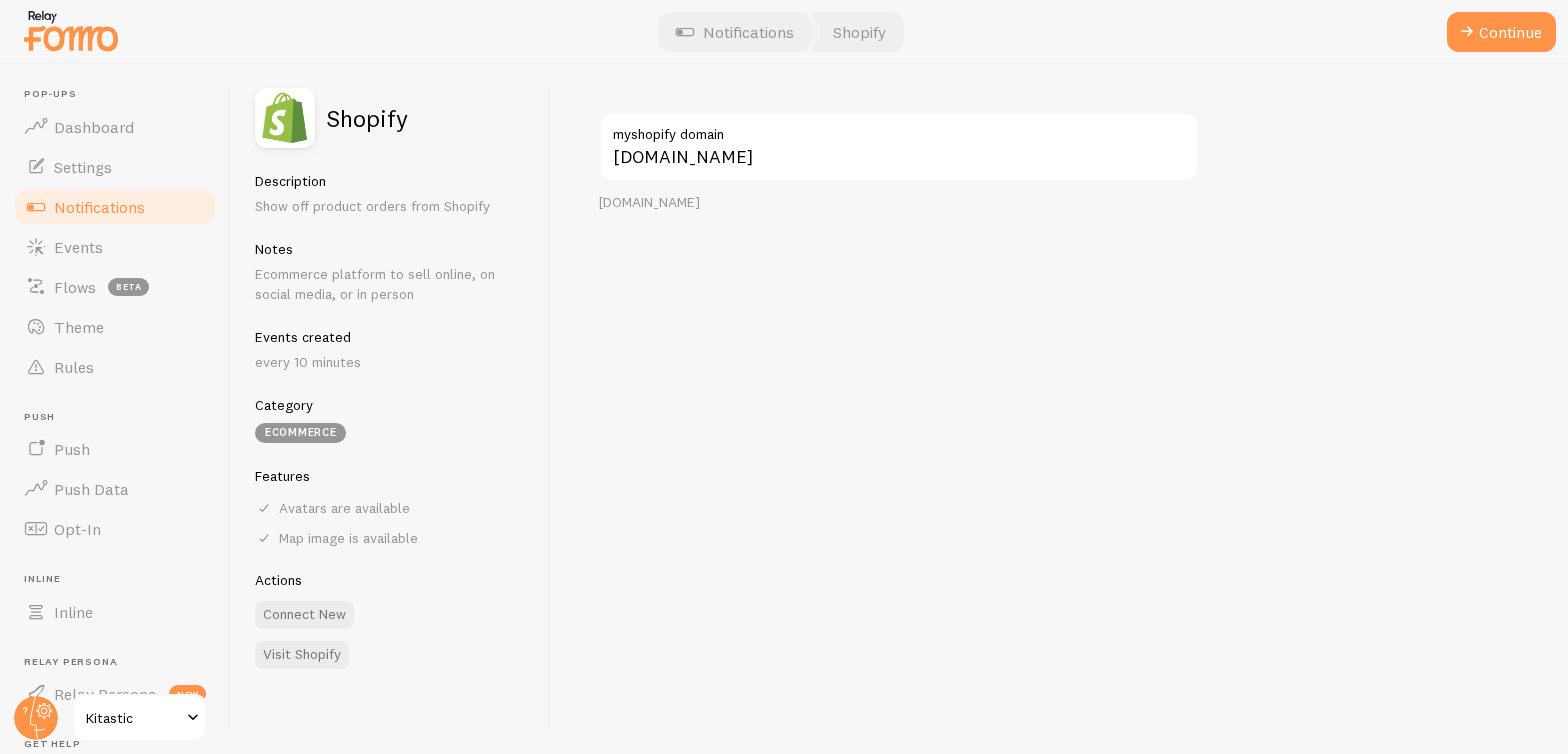 click on "43b023-08.myshopify.com   myshopify domain       your-shop.myshopify.com" at bounding box center (1059, 409) 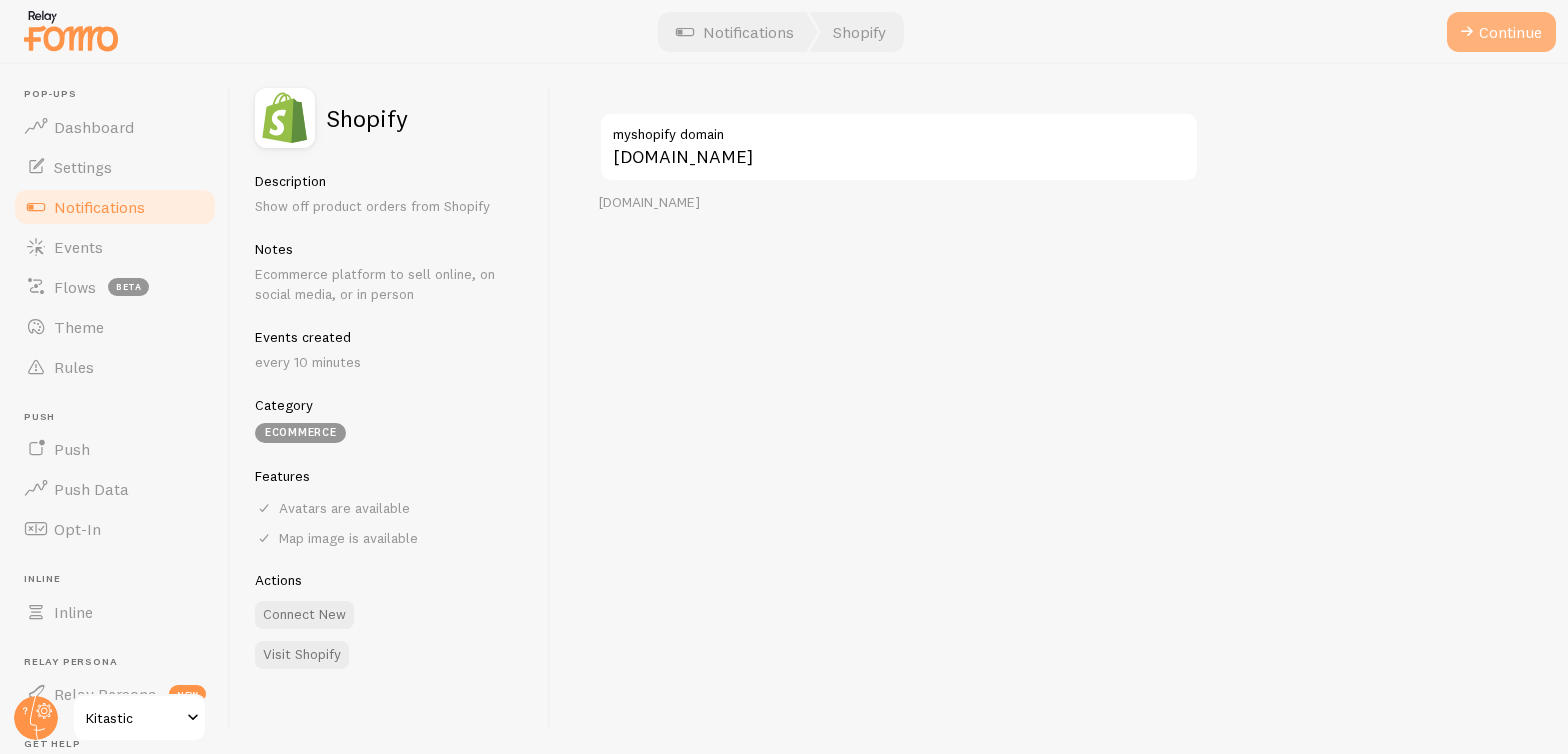 click on "Continue" at bounding box center [1501, 32] 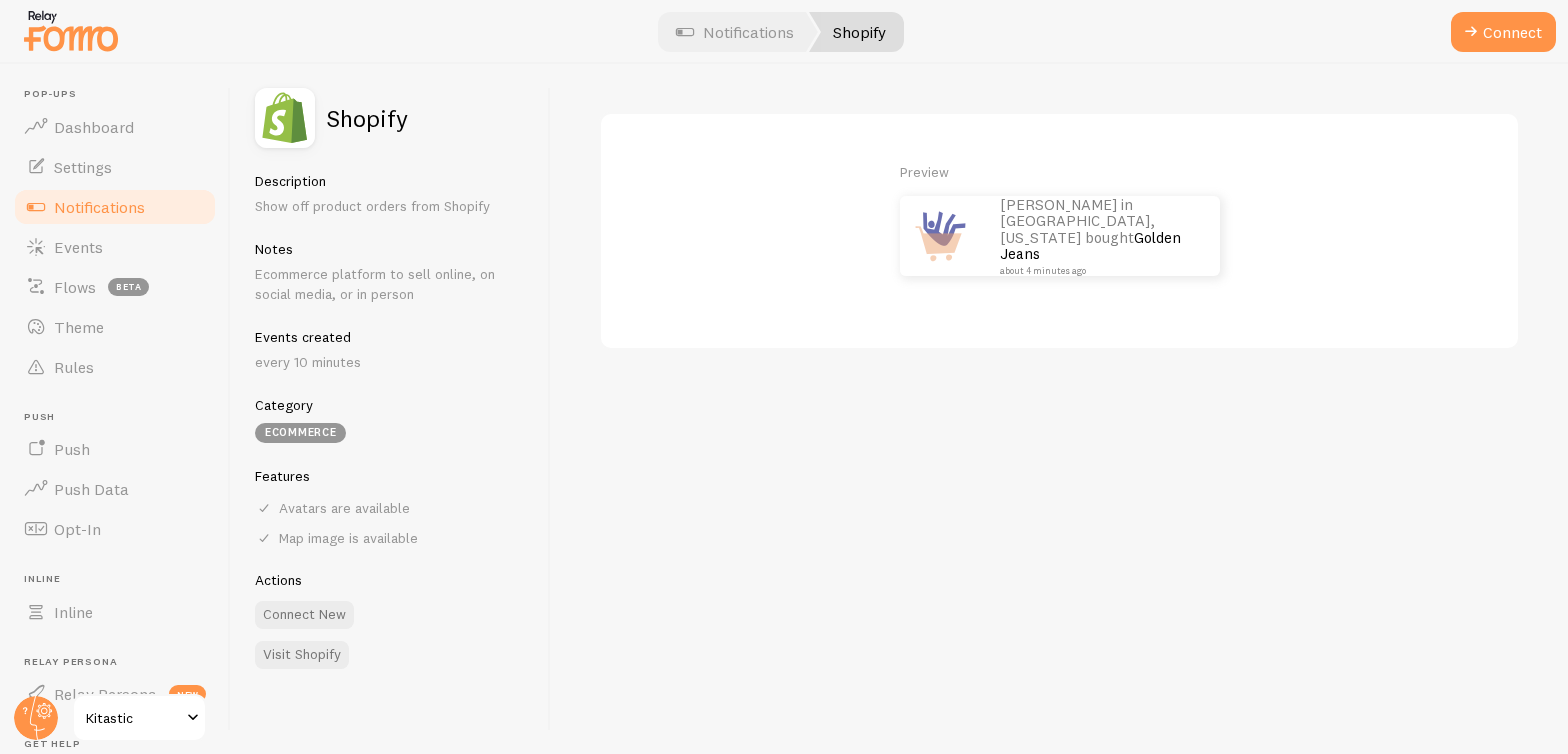click on "Notifications" at bounding box center [99, 207] 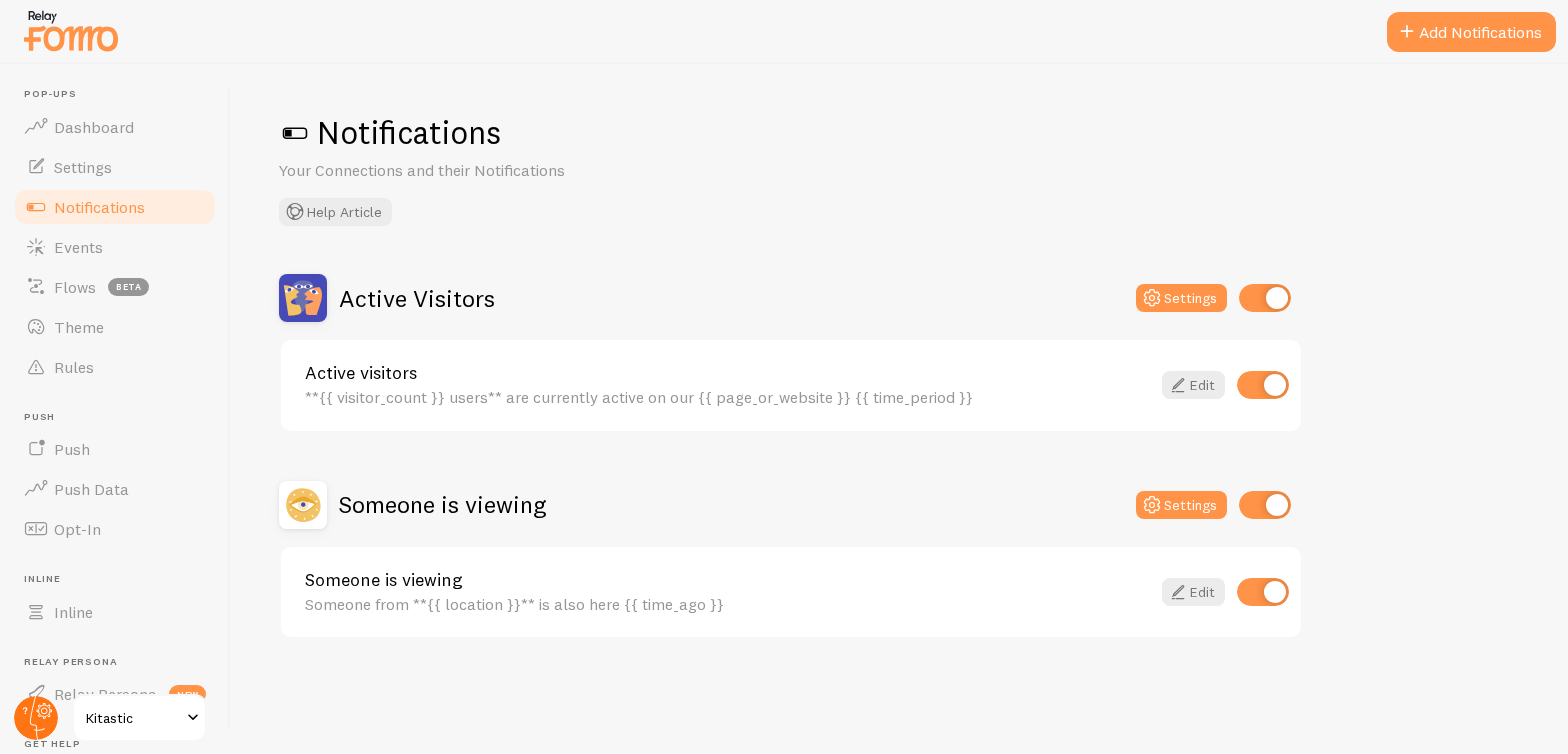 click 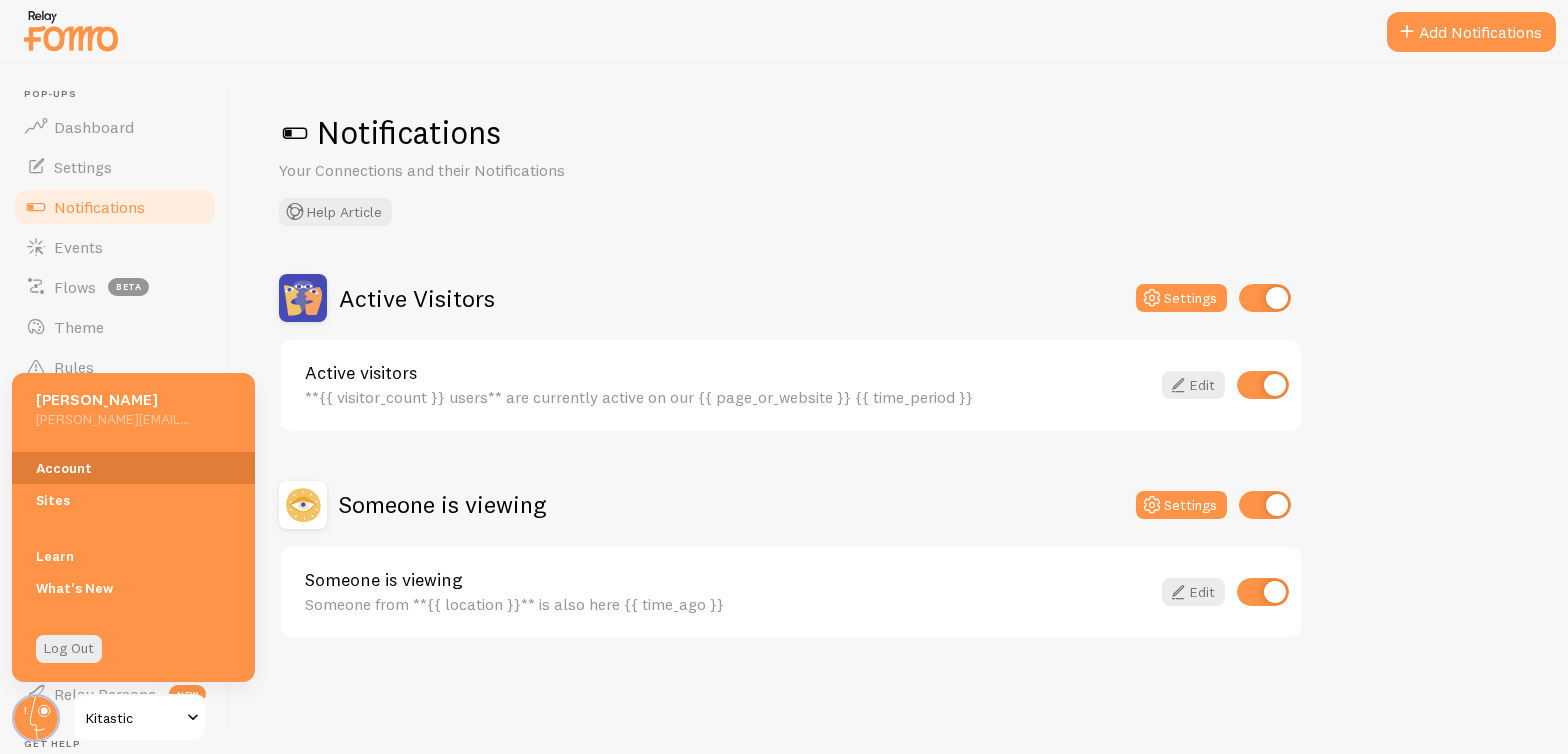 click on "Account" at bounding box center (133, 468) 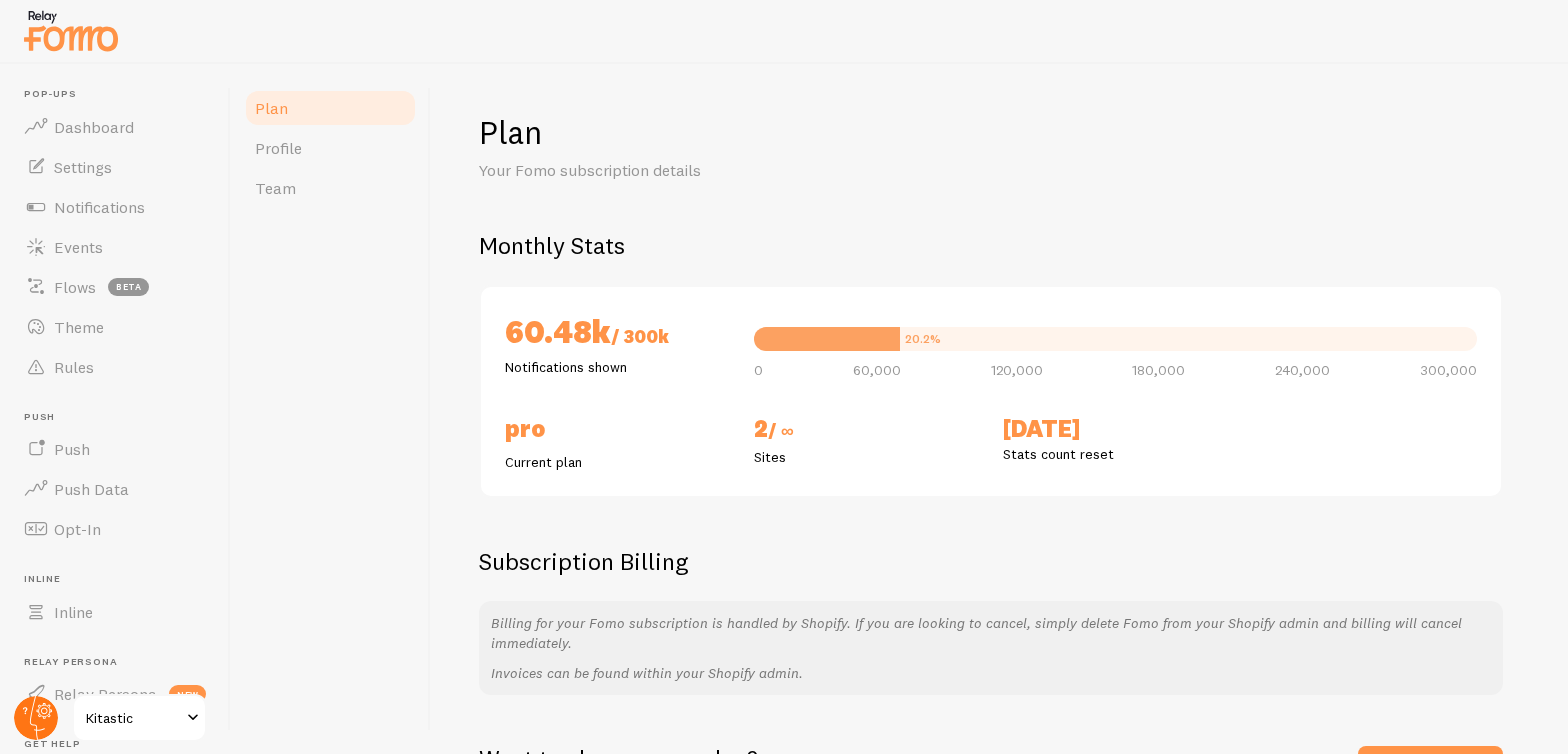 click 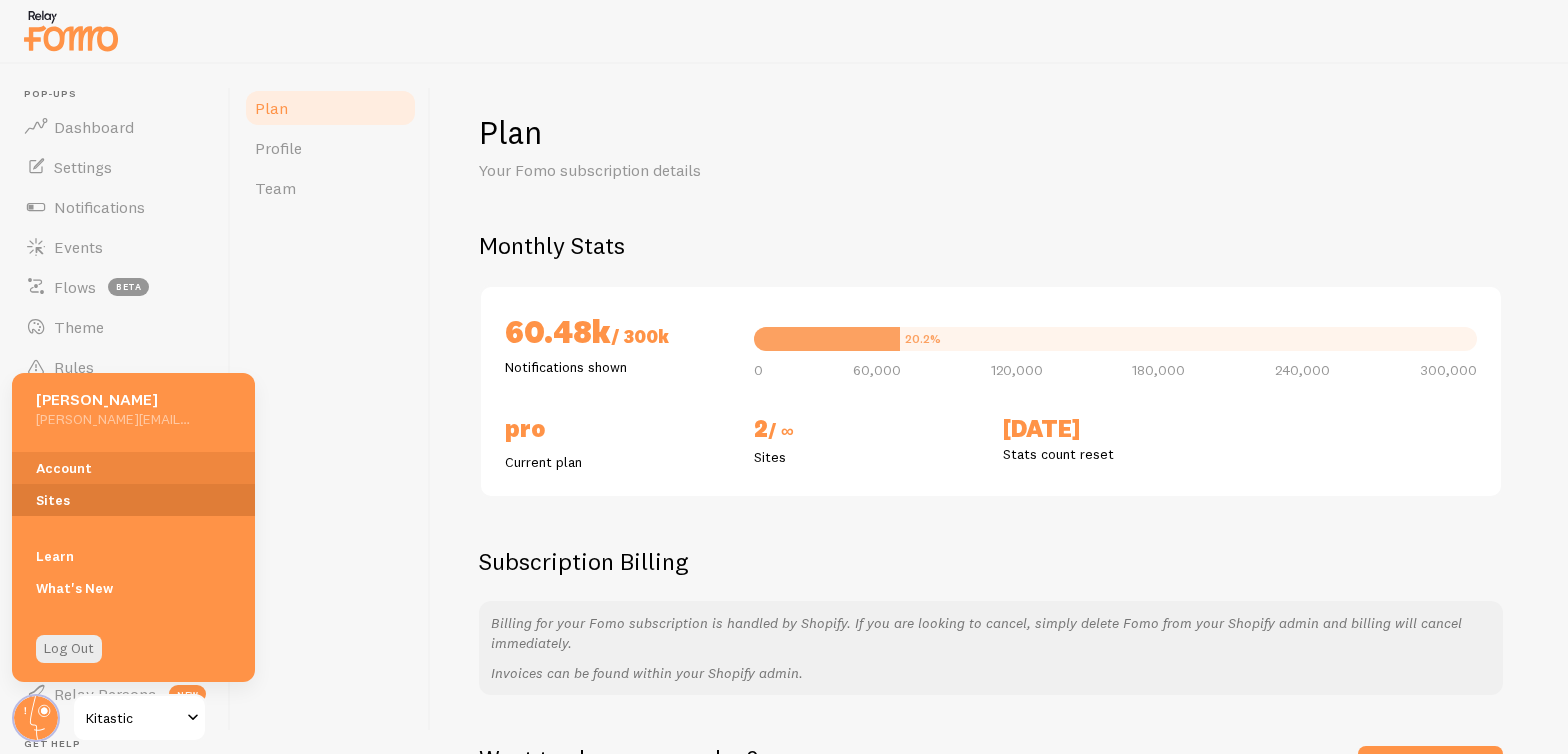 click on "Sites" at bounding box center (133, 500) 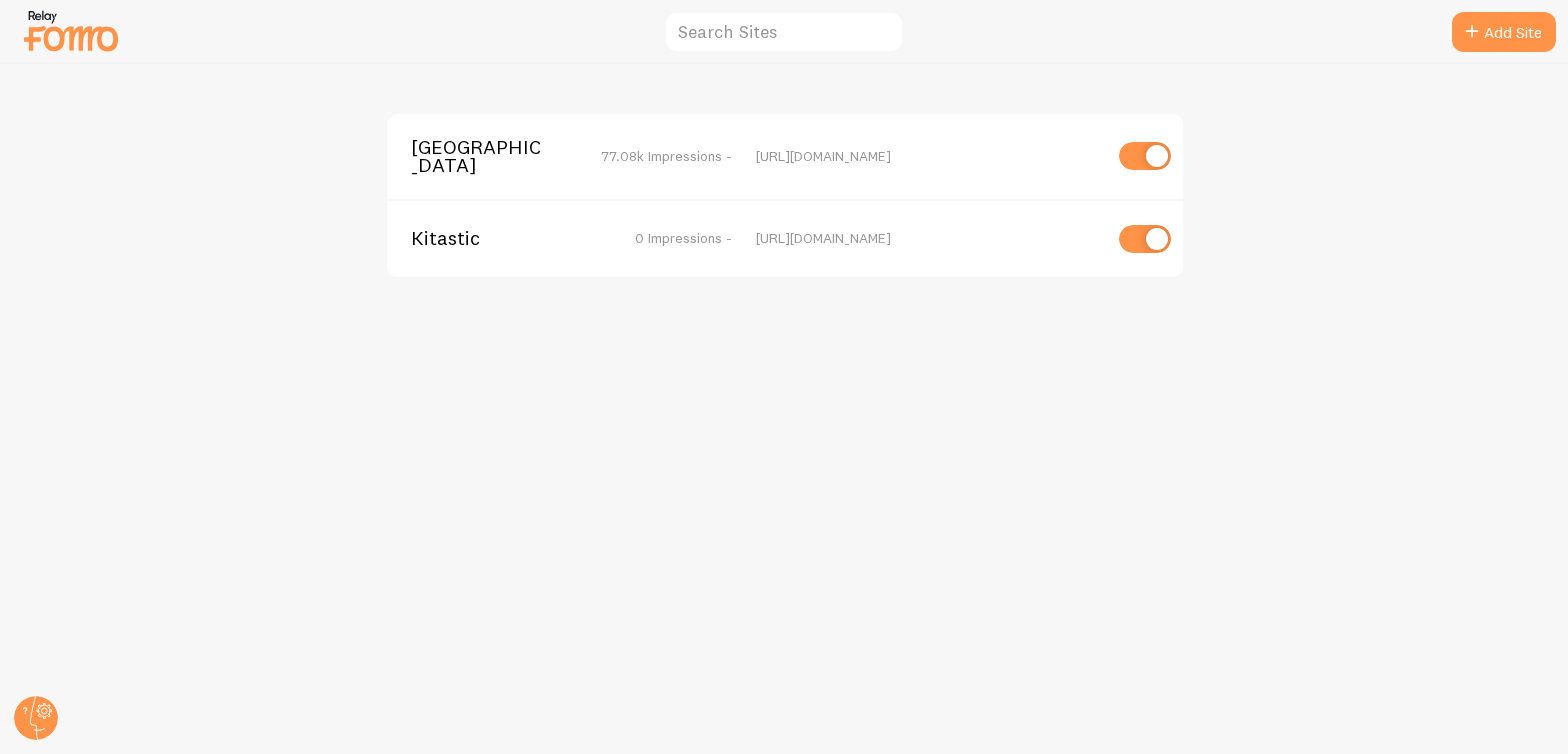 click on "[GEOGRAPHIC_DATA]" at bounding box center [491, 156] 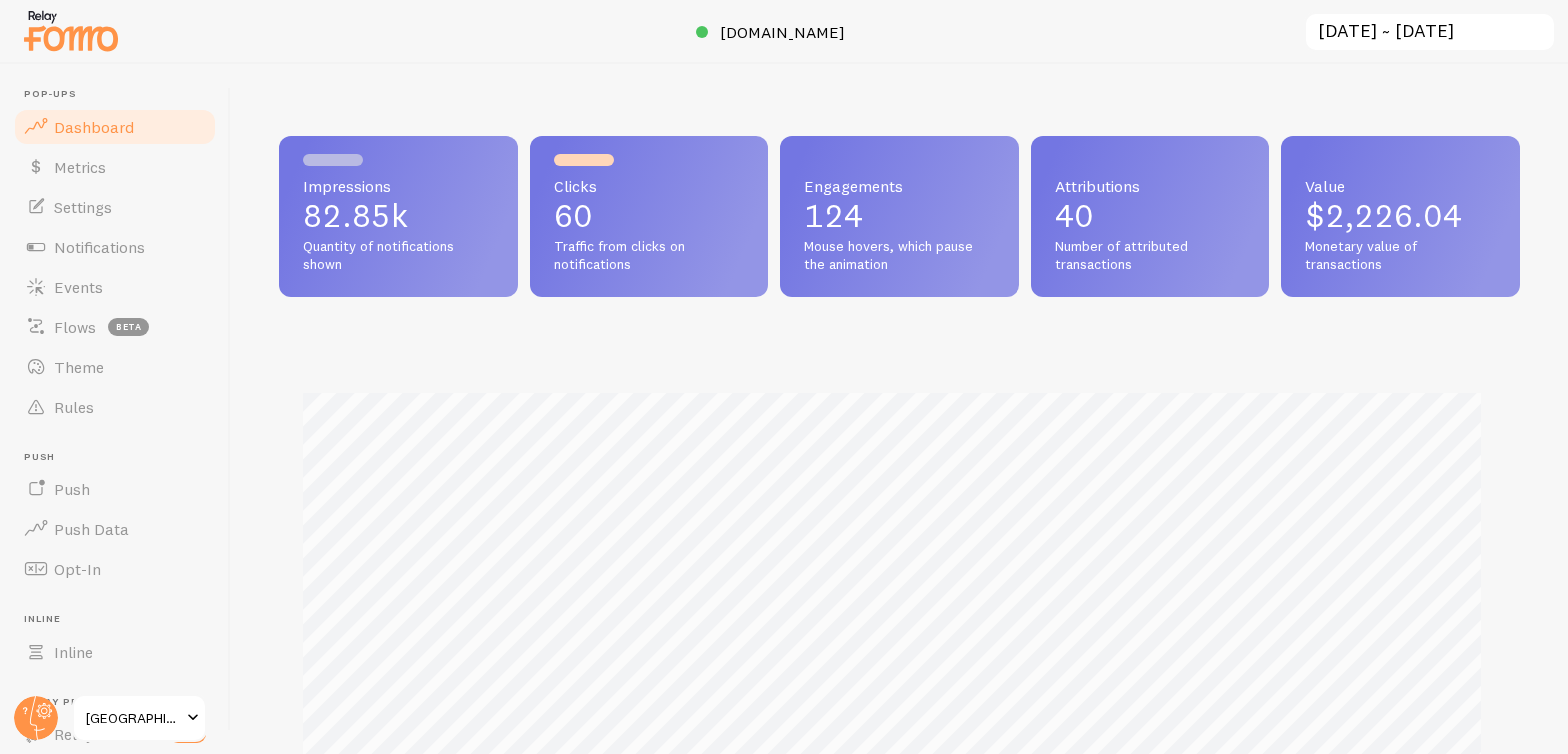 scroll, scrollTop: 999474, scrollLeft: 998774, axis: both 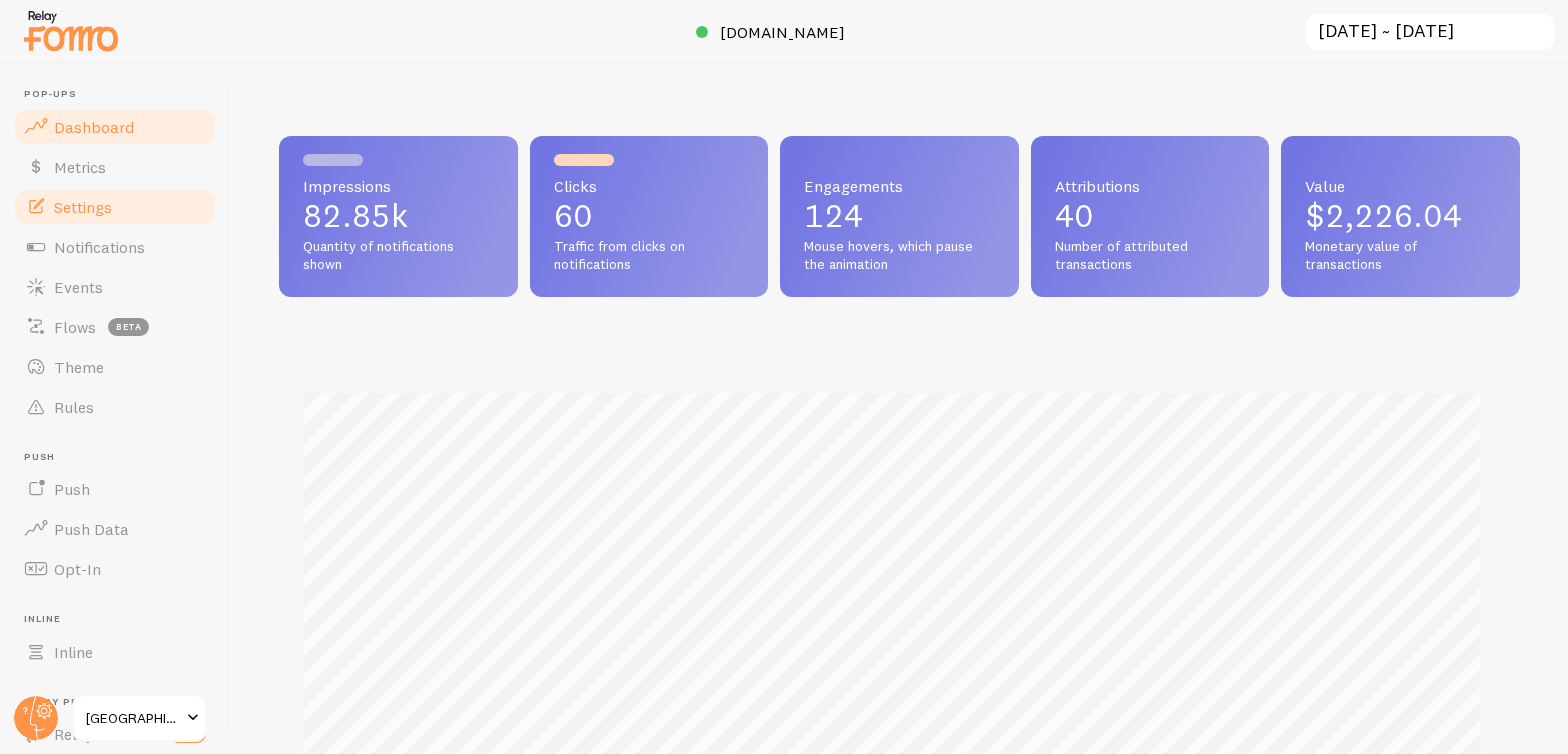 click on "Settings" at bounding box center (115, 207) 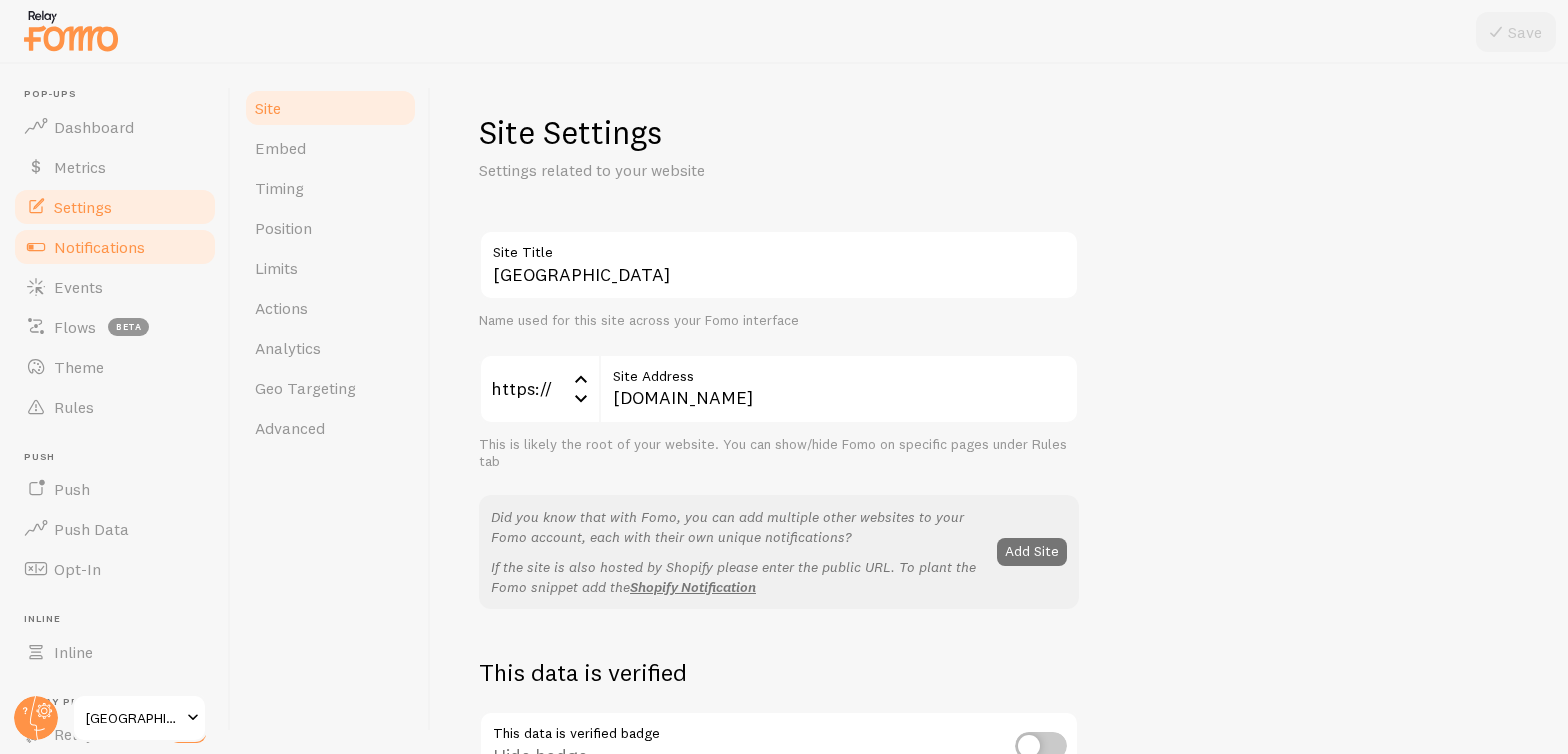 click on "Notifications" at bounding box center (99, 247) 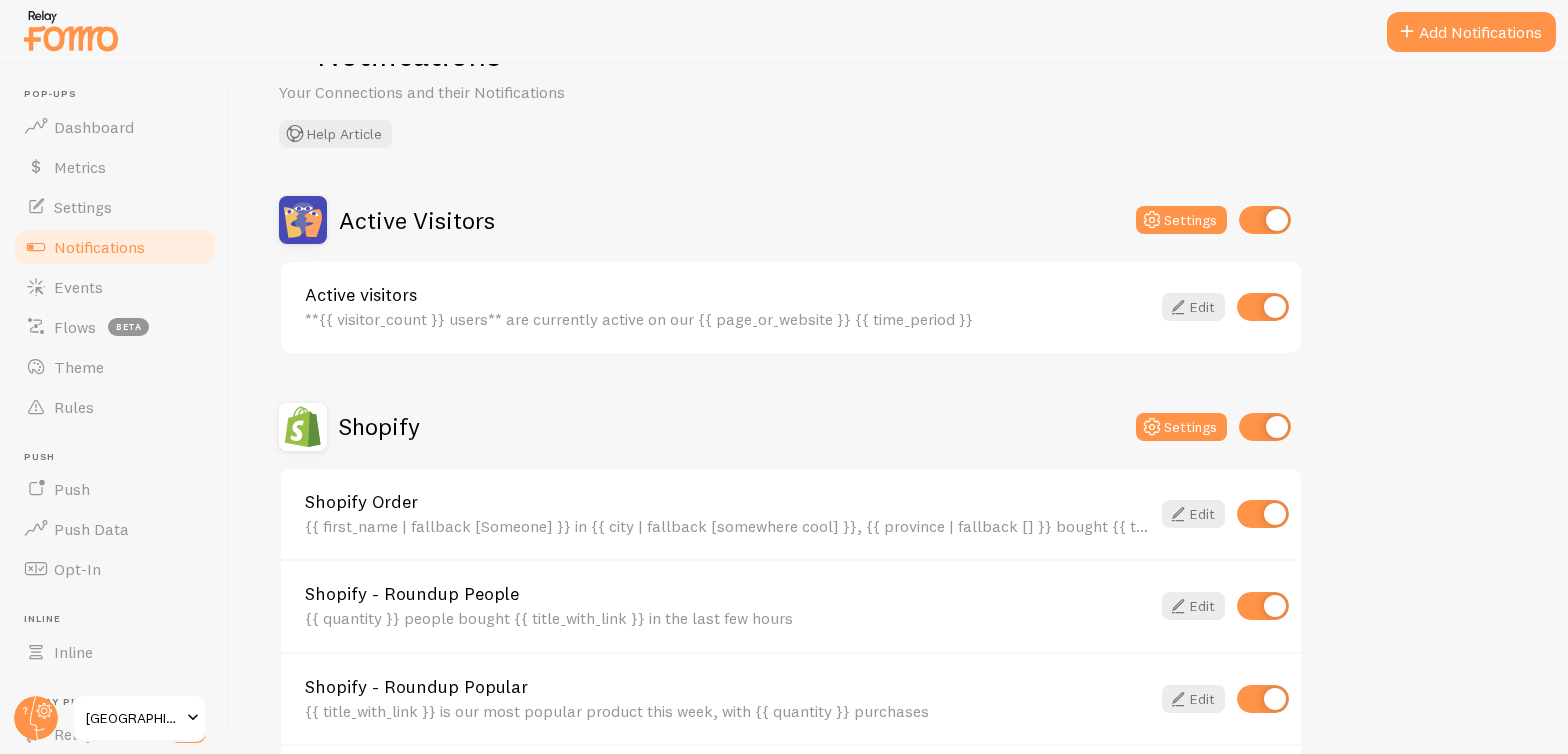 scroll, scrollTop: 215, scrollLeft: 0, axis: vertical 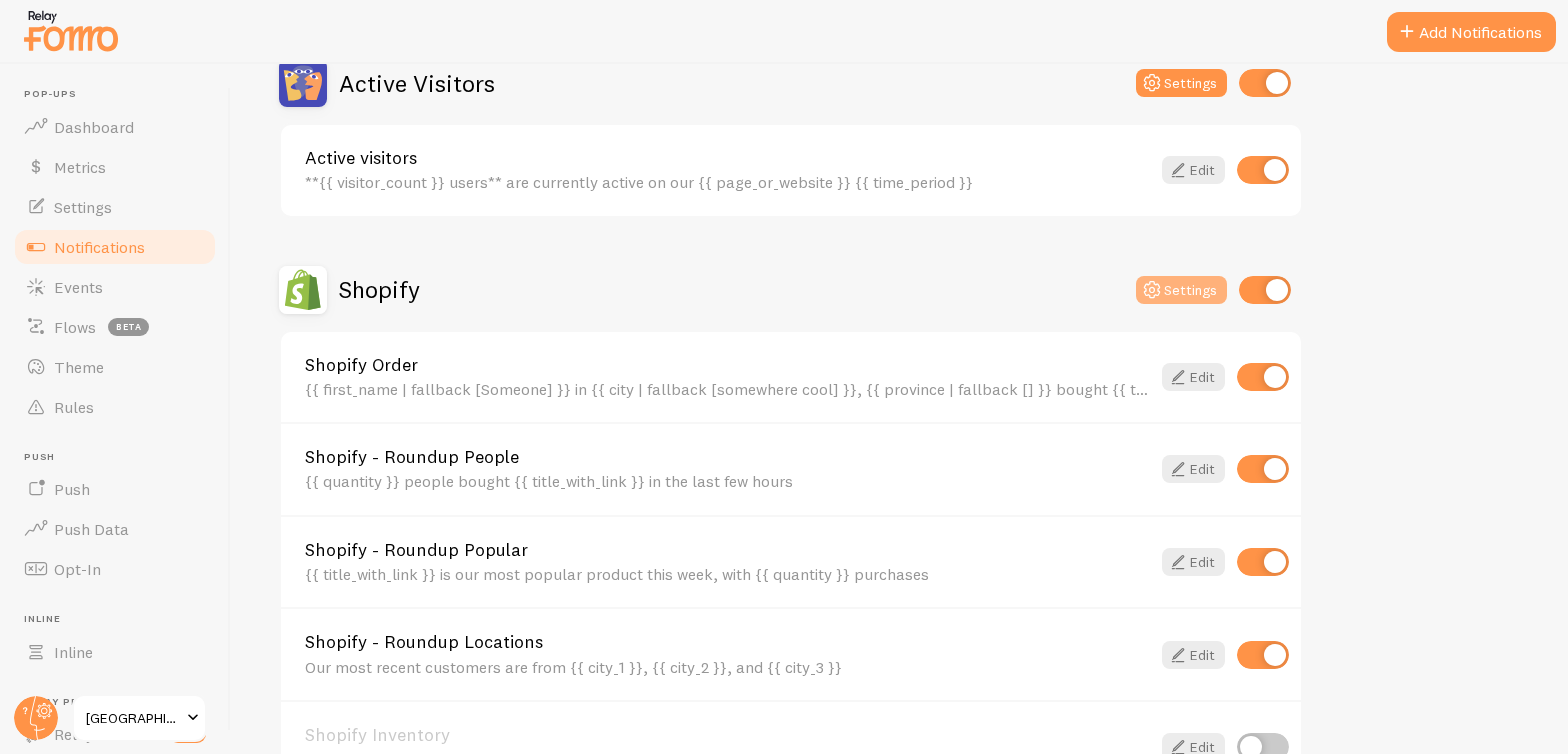 click on "Settings" at bounding box center [1181, 290] 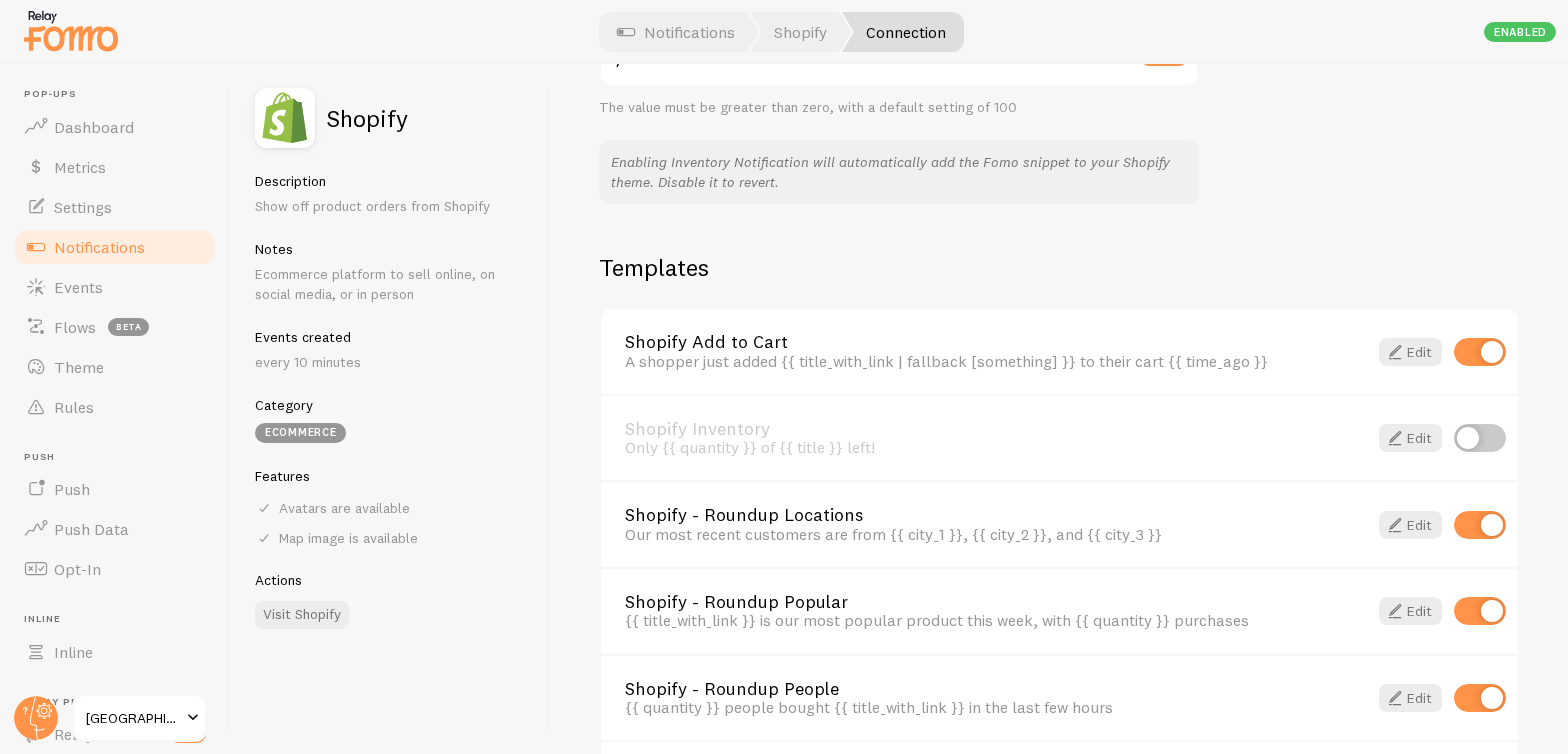 scroll, scrollTop: 1437, scrollLeft: 0, axis: vertical 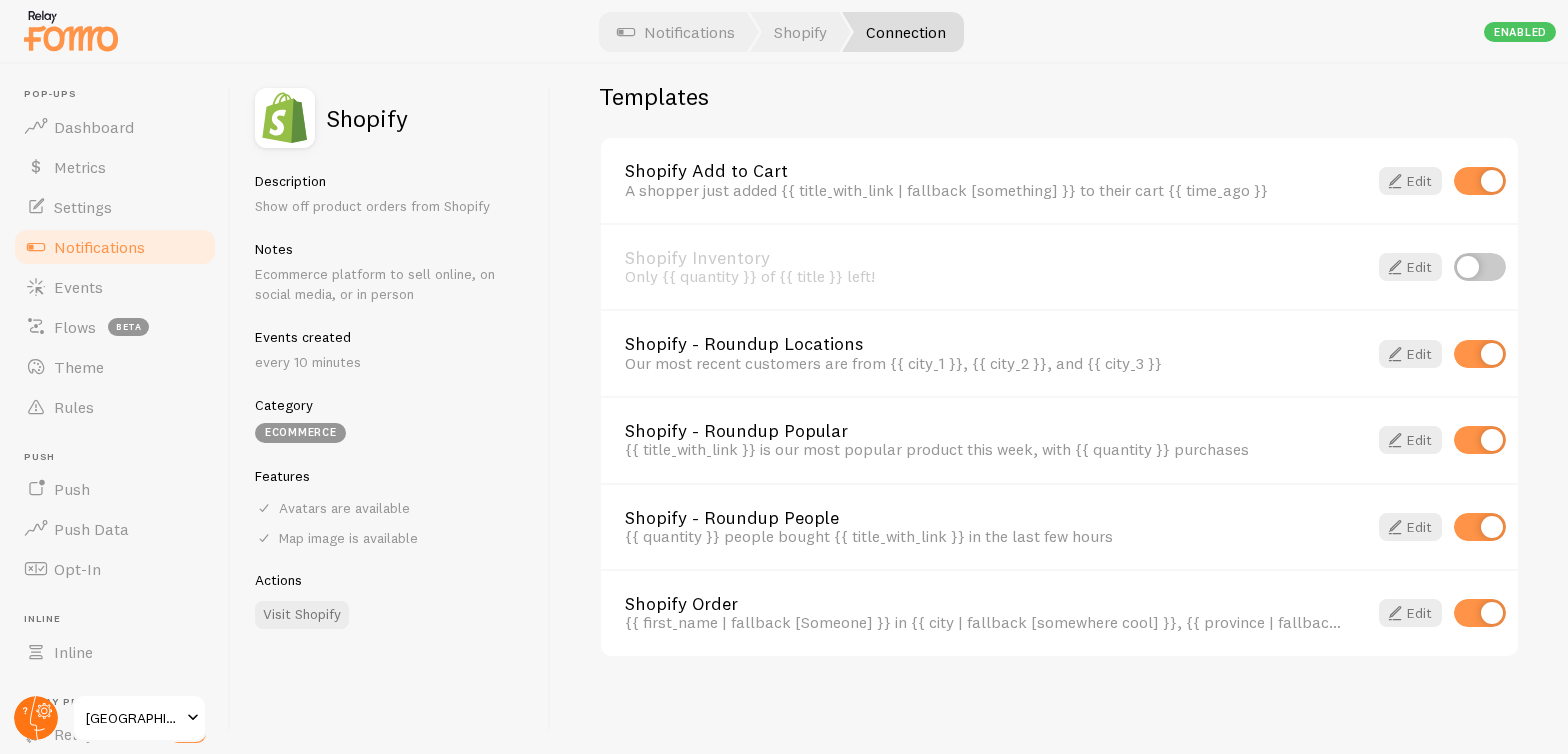 click 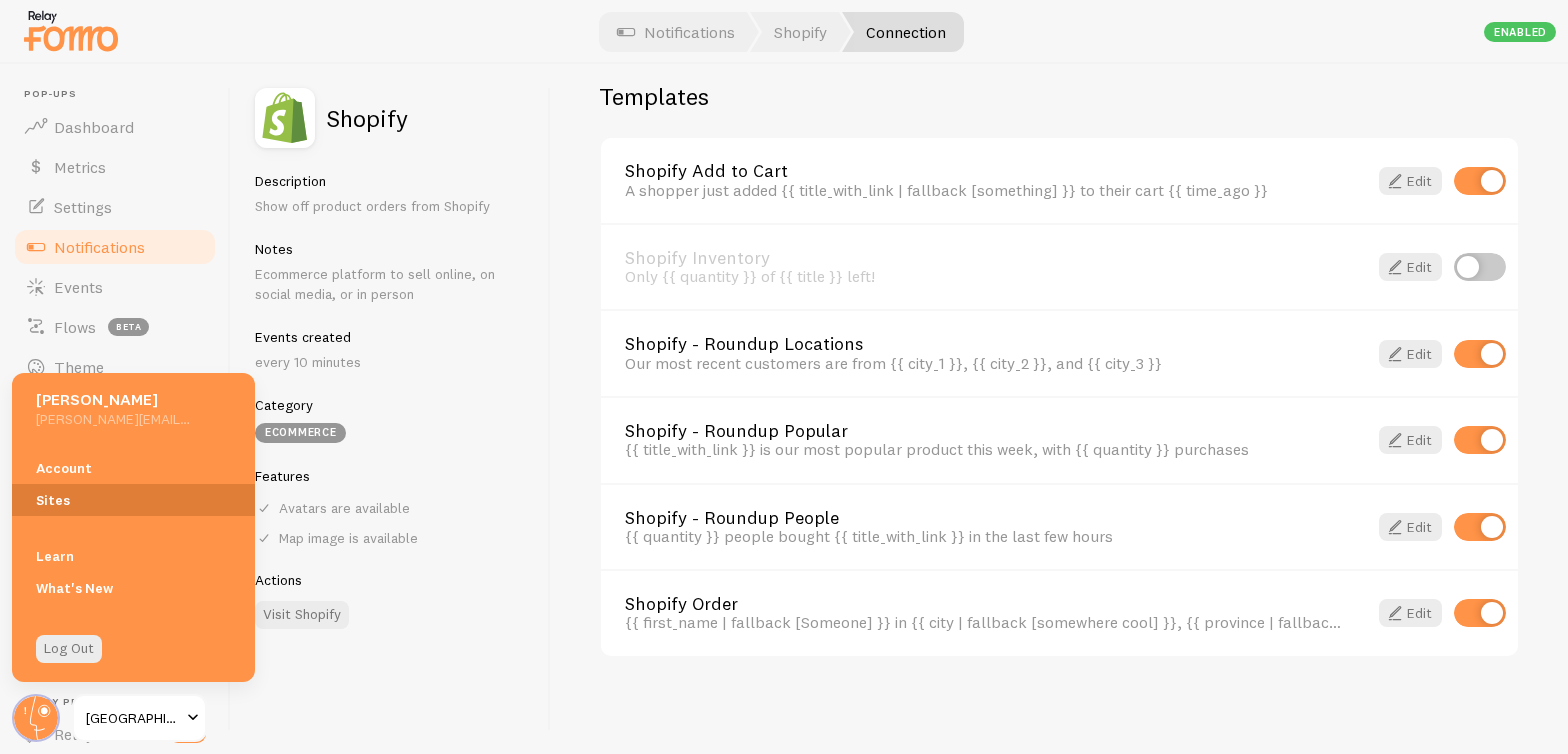 click on "Sites" at bounding box center (133, 500) 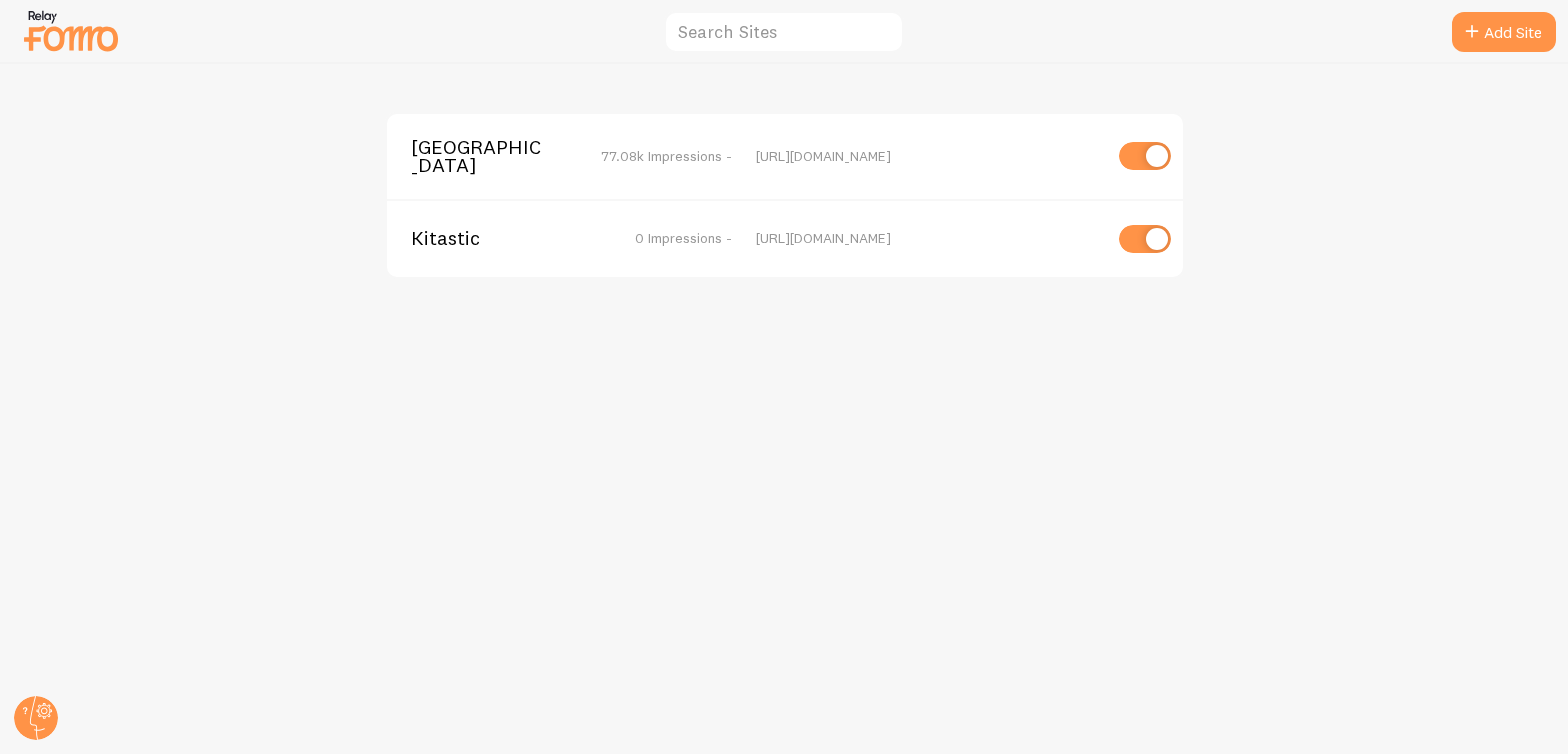 click on "Kitastic" at bounding box center [491, 238] 